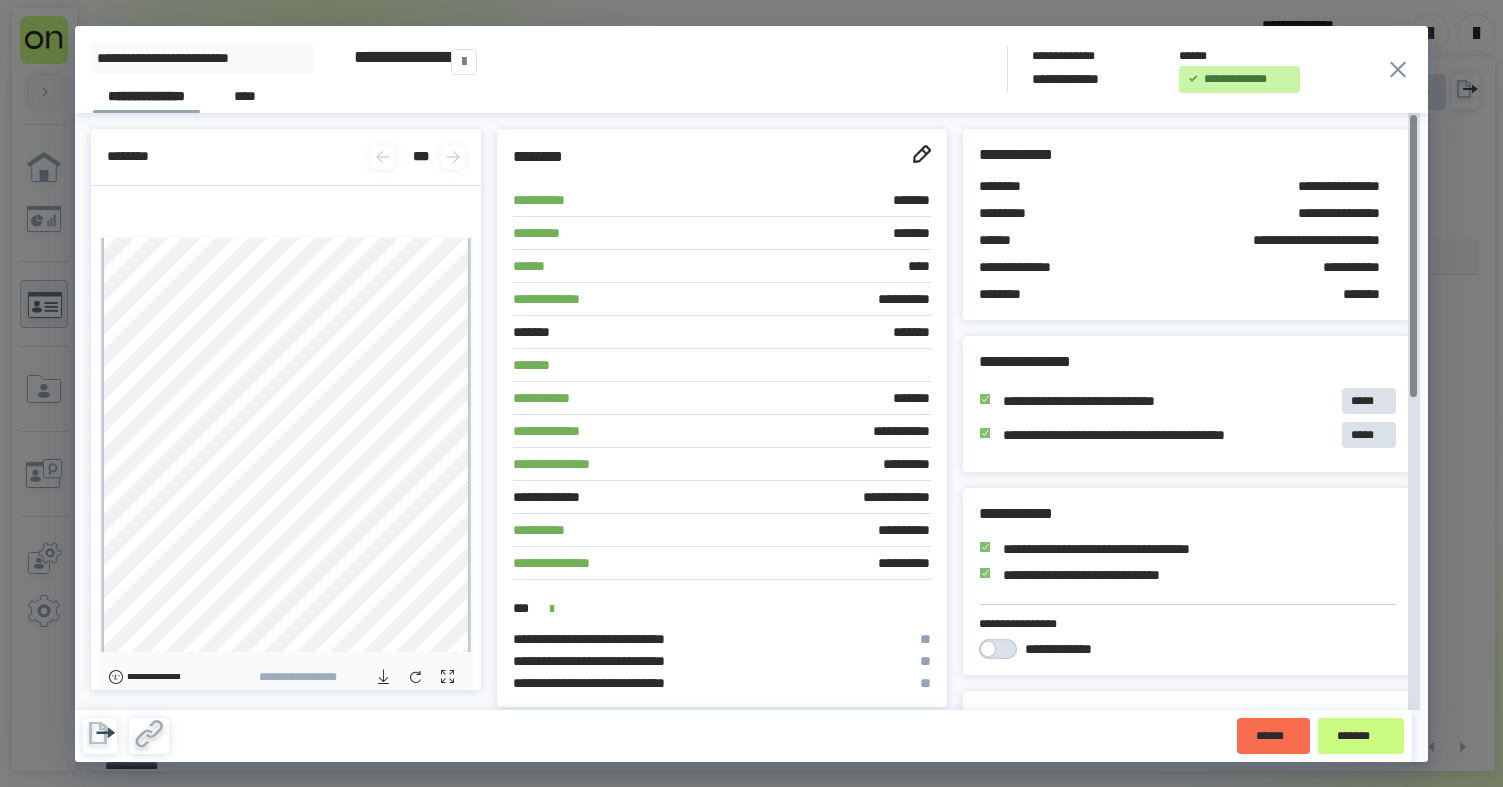 scroll, scrollTop: 0, scrollLeft: 0, axis: both 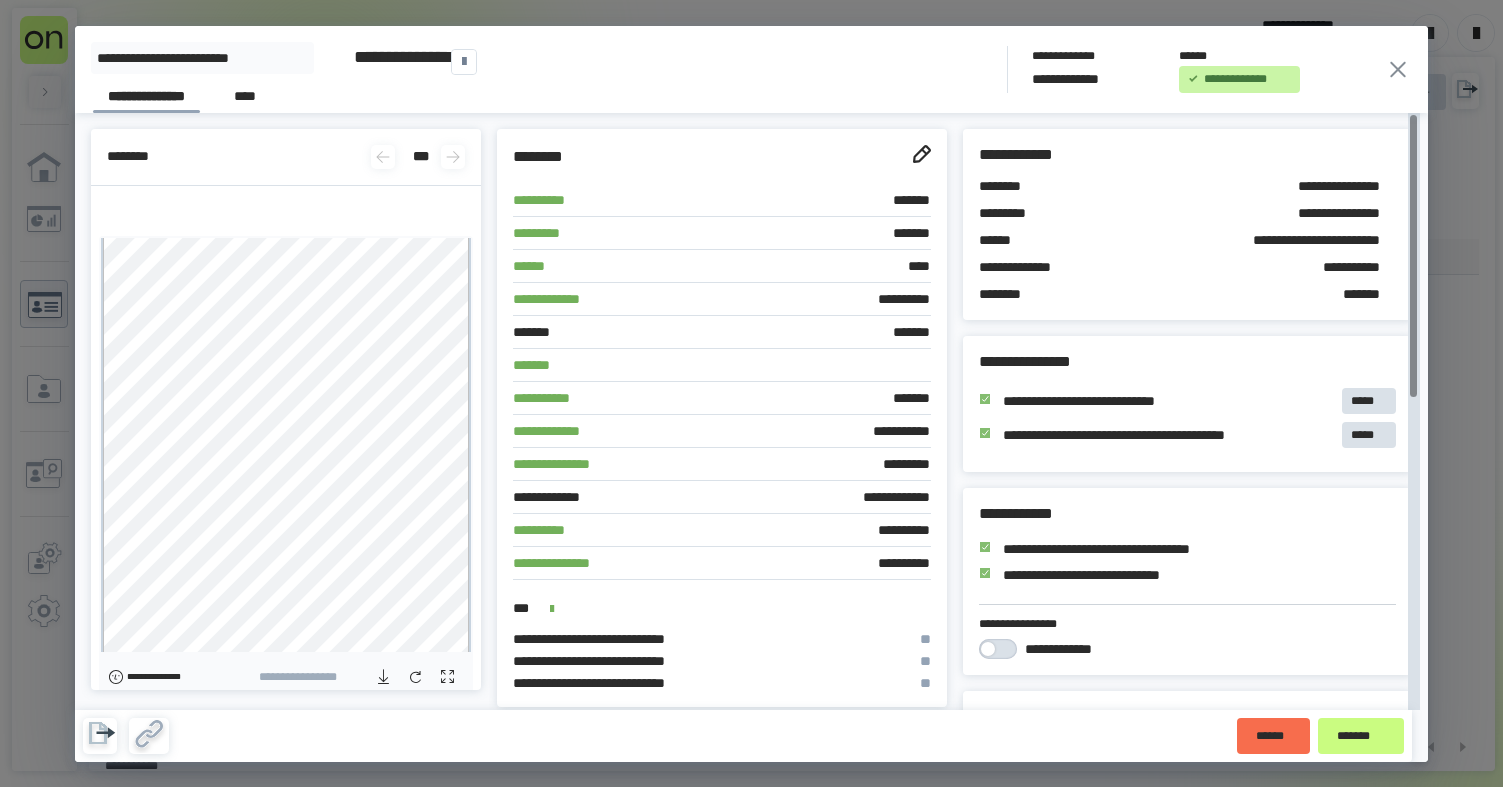 click on "**********" at bounding box center (751, 393) 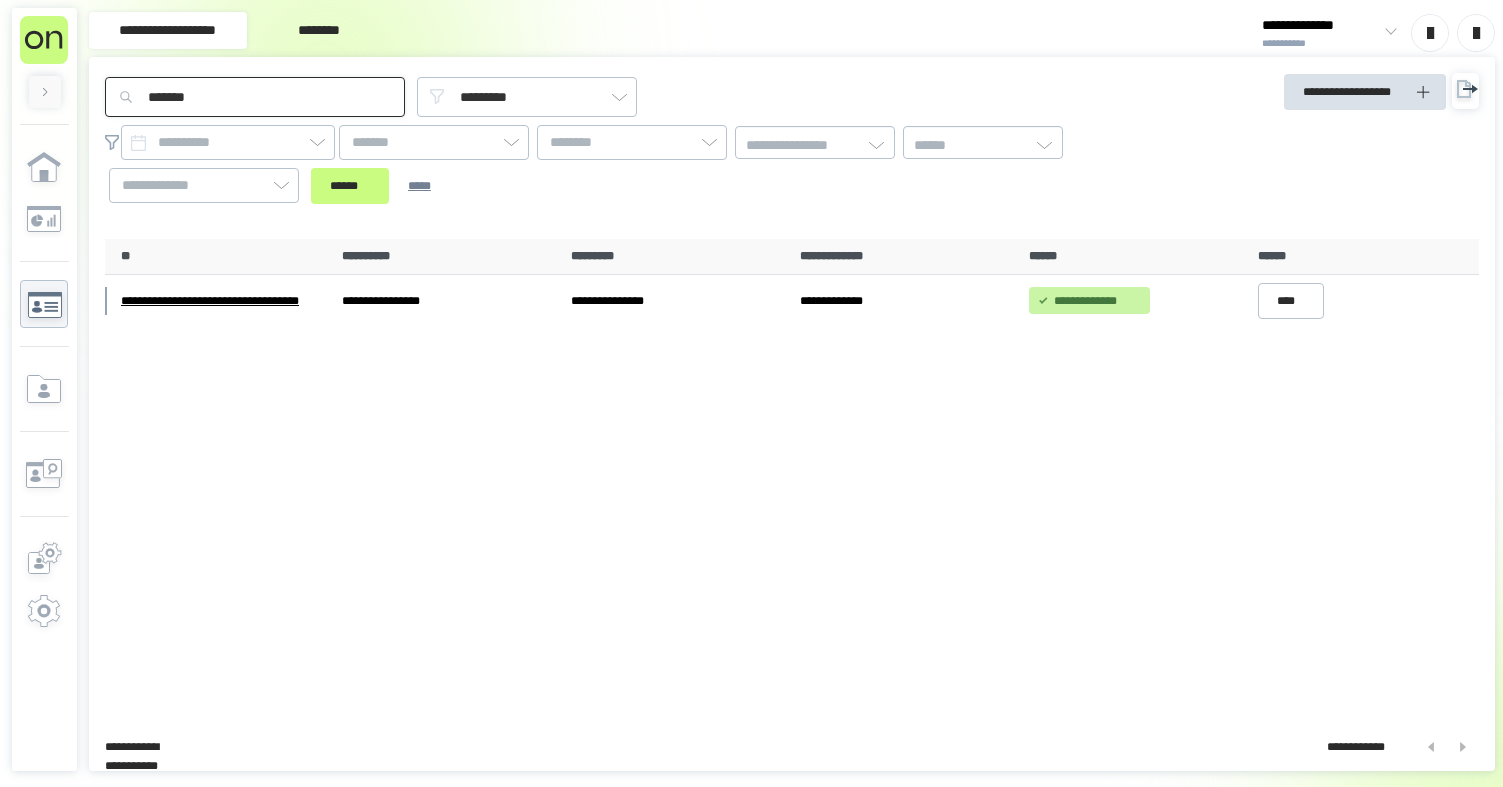 drag, startPoint x: 246, startPoint y: 90, endPoint x: 107, endPoint y: 105, distance: 139.807 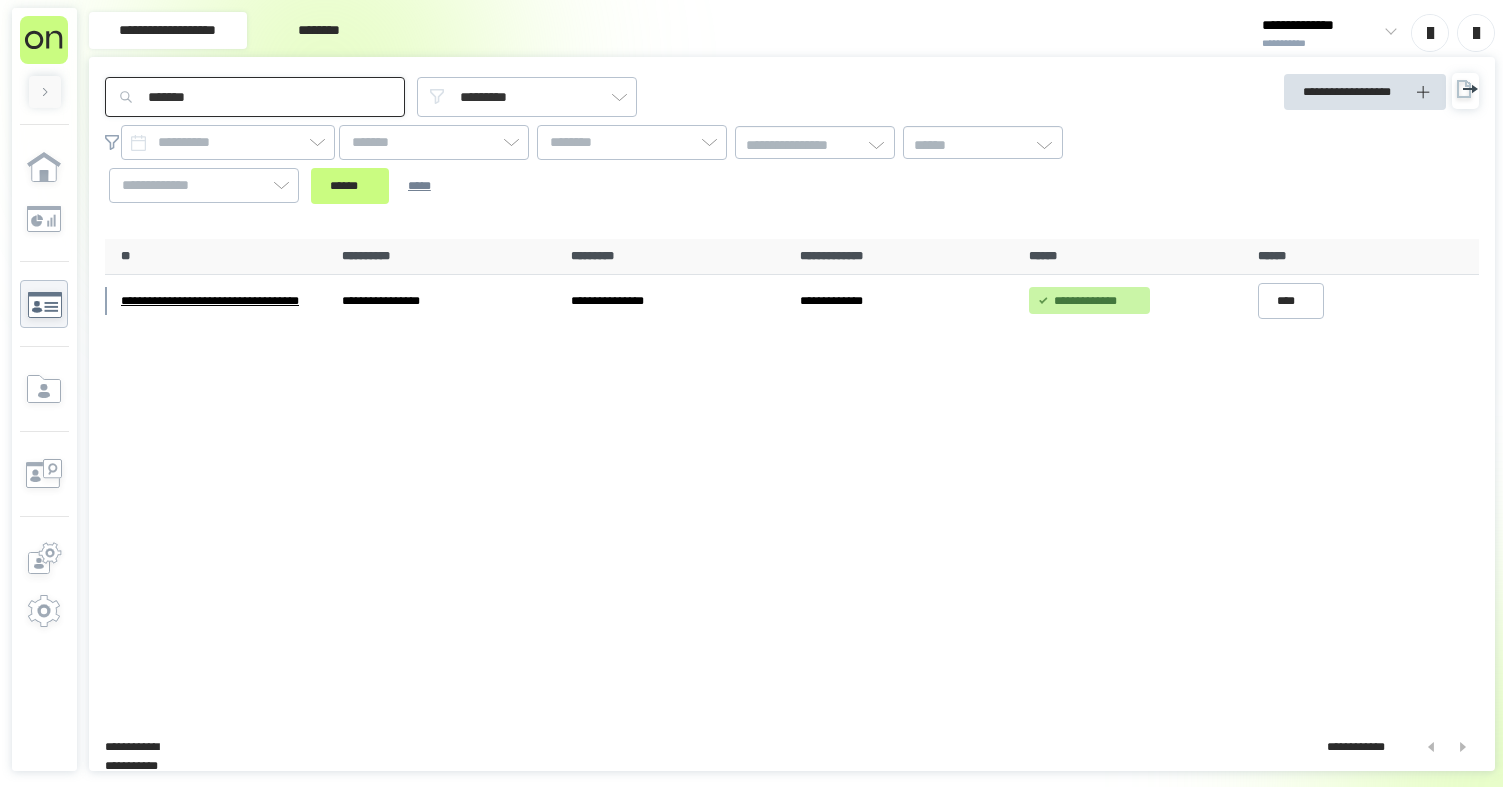 click on "*******" at bounding box center (255, 97) 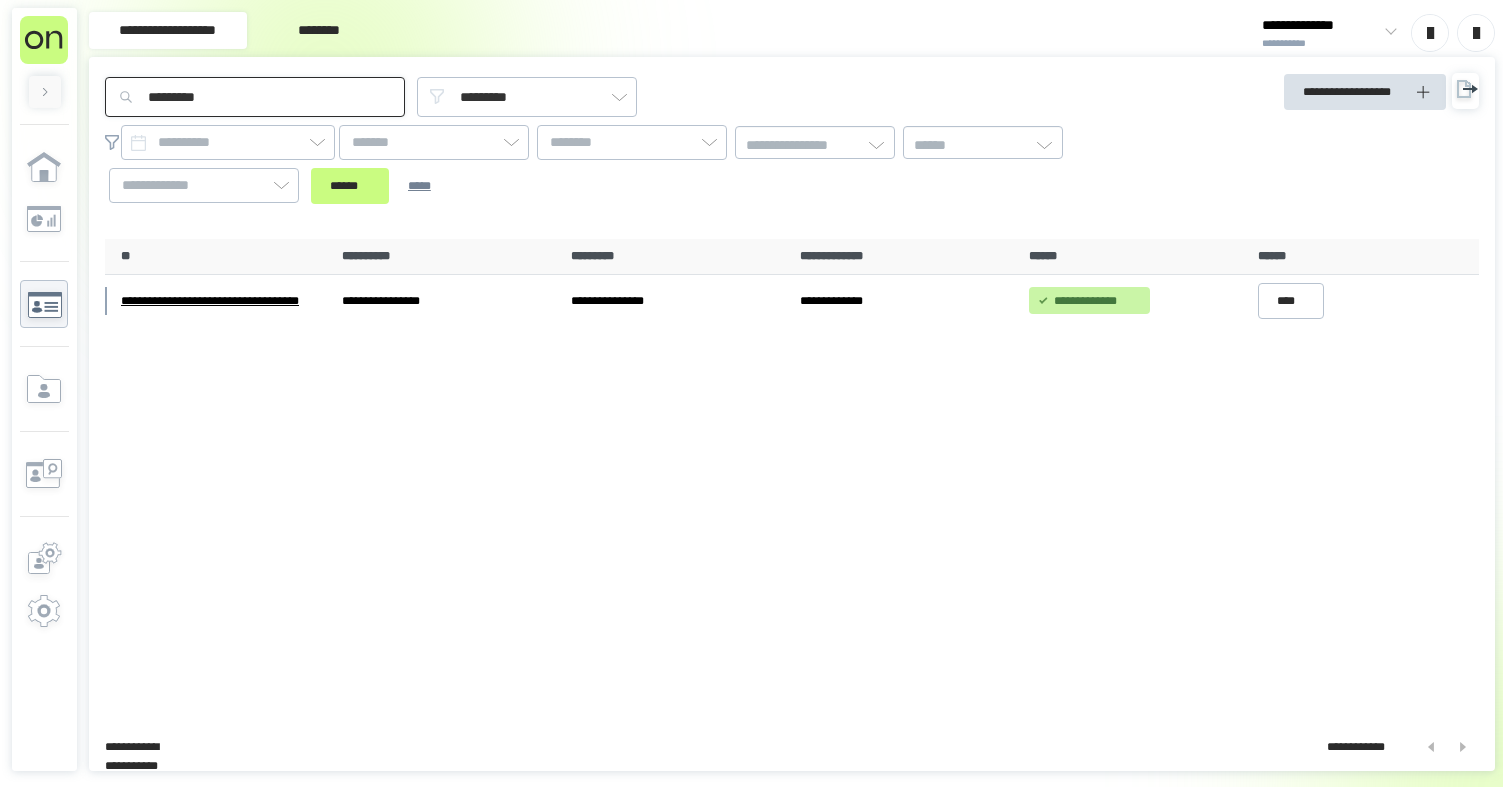 click on "******" at bounding box center [350, 186] 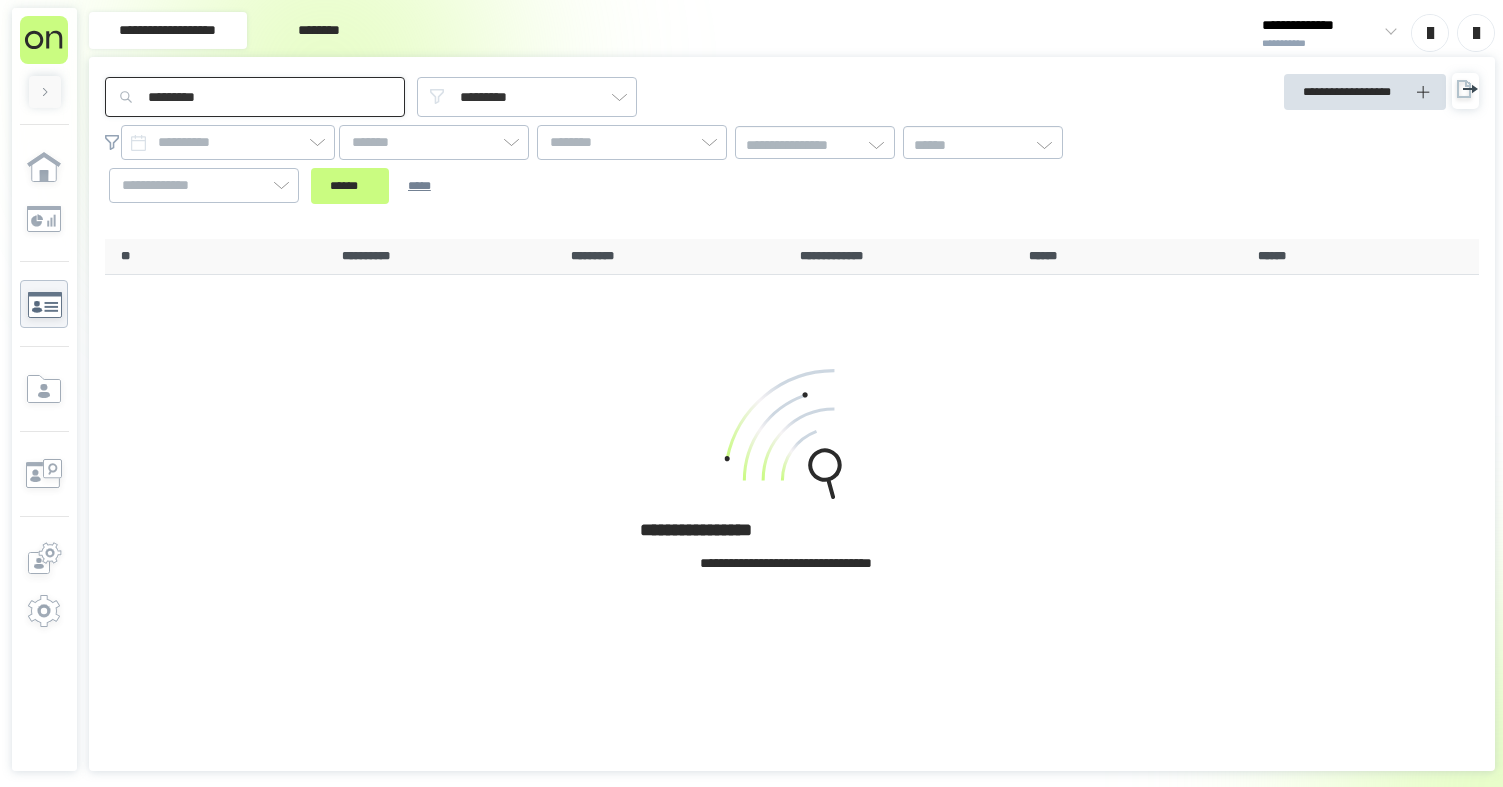 drag, startPoint x: 169, startPoint y: 98, endPoint x: 105, endPoint y: 89, distance: 64.629715 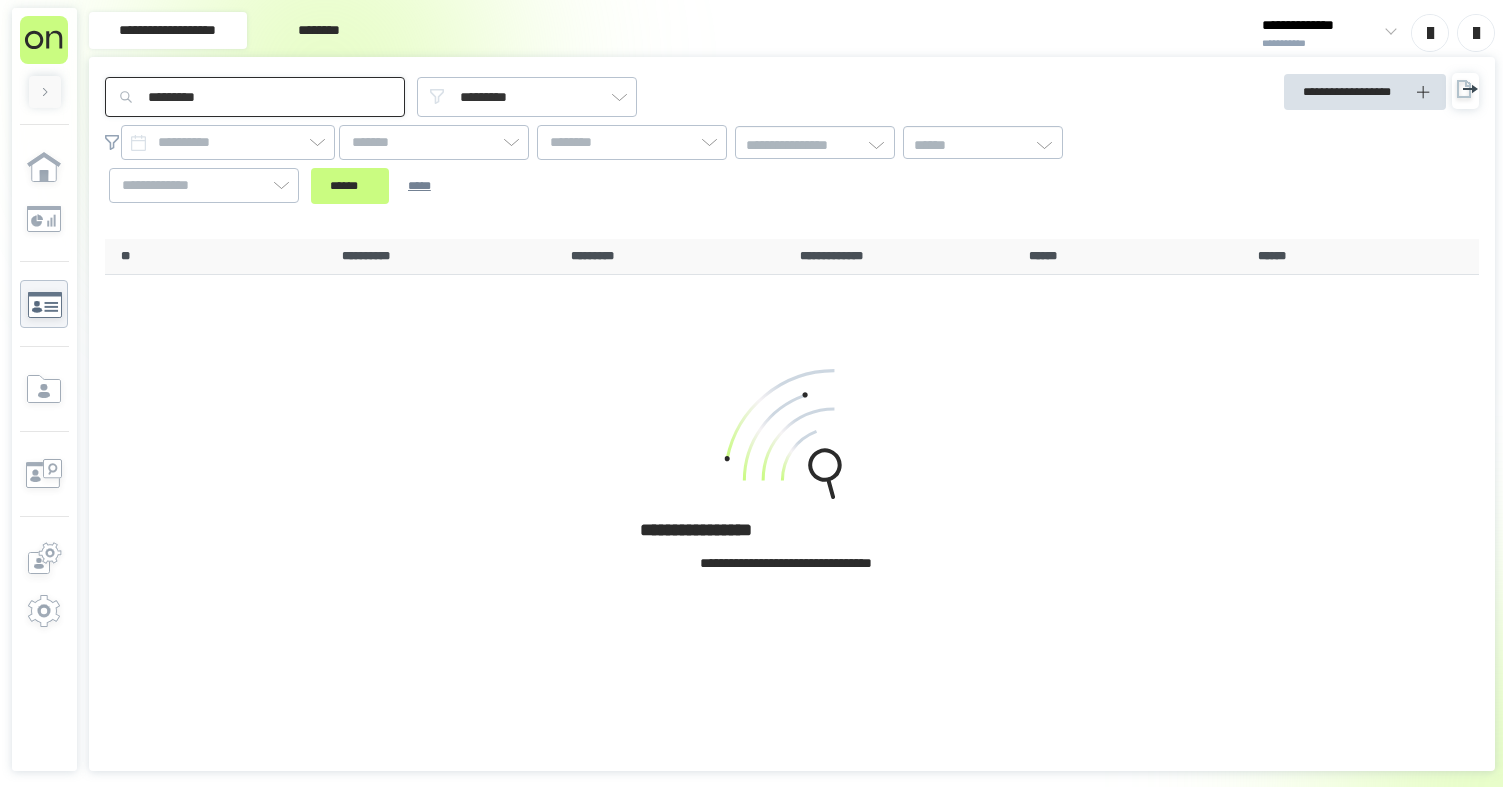 click on "******" at bounding box center (350, 186) 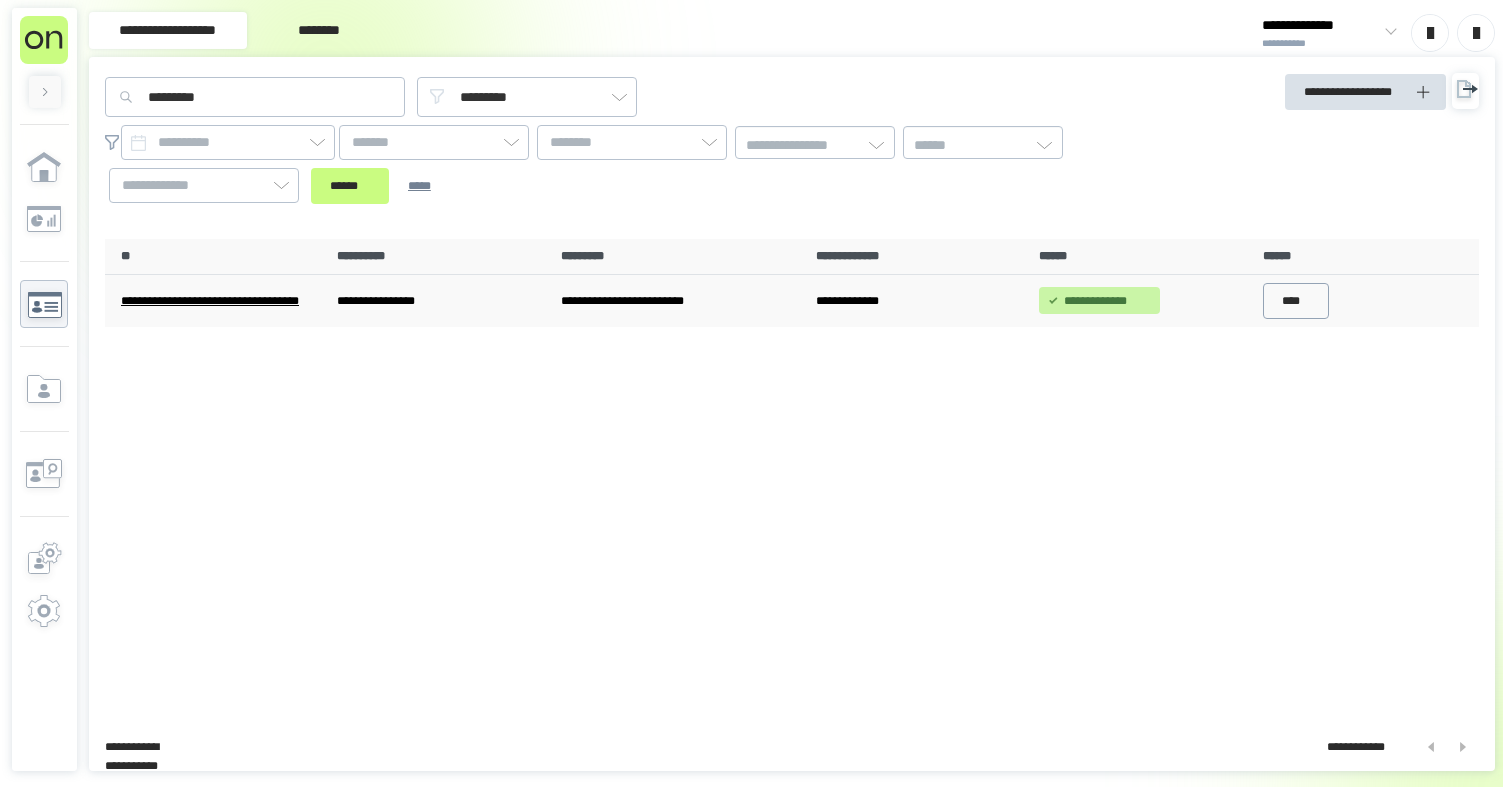click on "****" at bounding box center (1296, 301) 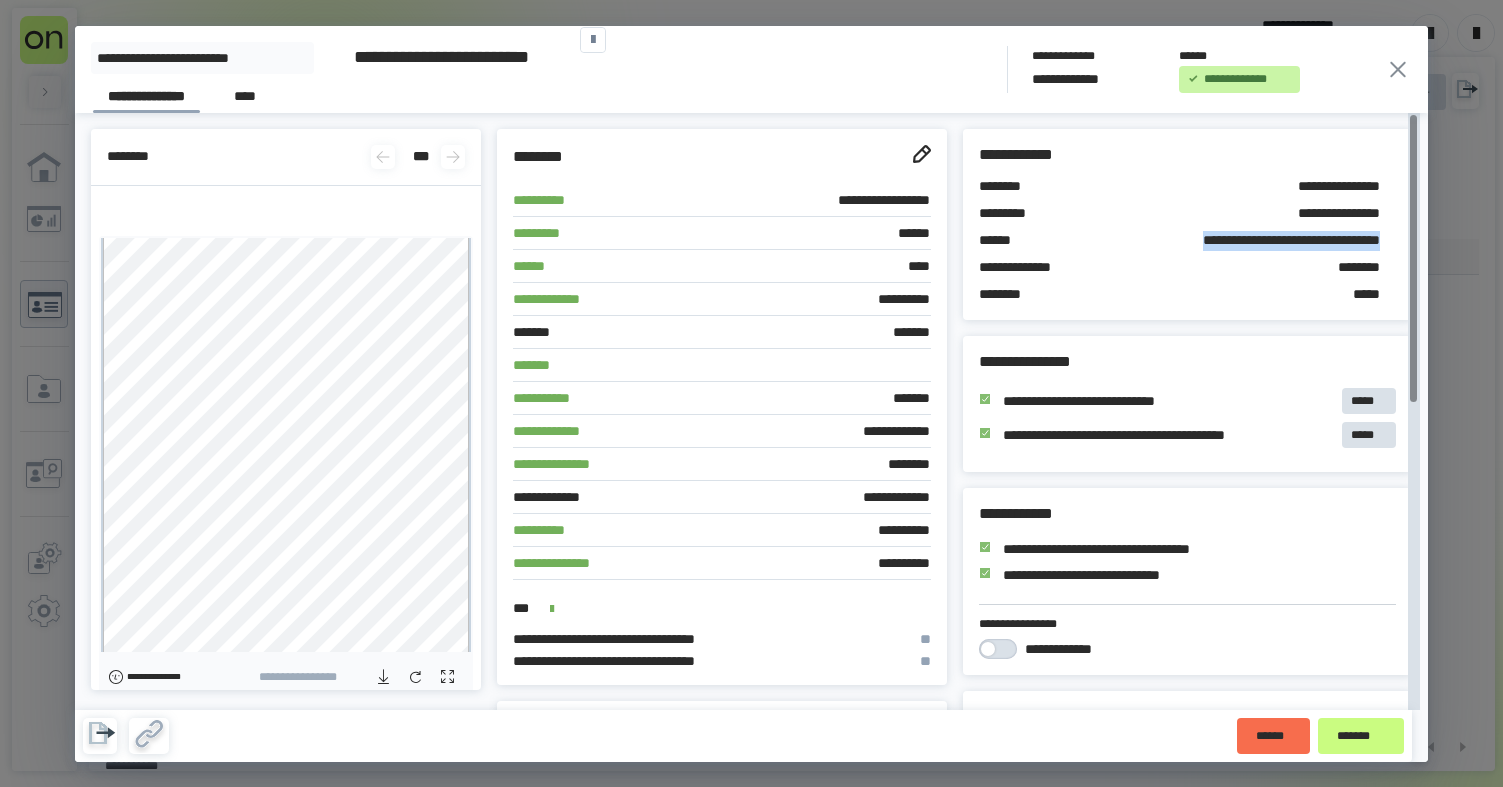 drag, startPoint x: 1113, startPoint y: 238, endPoint x: 1374, endPoint y: 243, distance: 261.04788 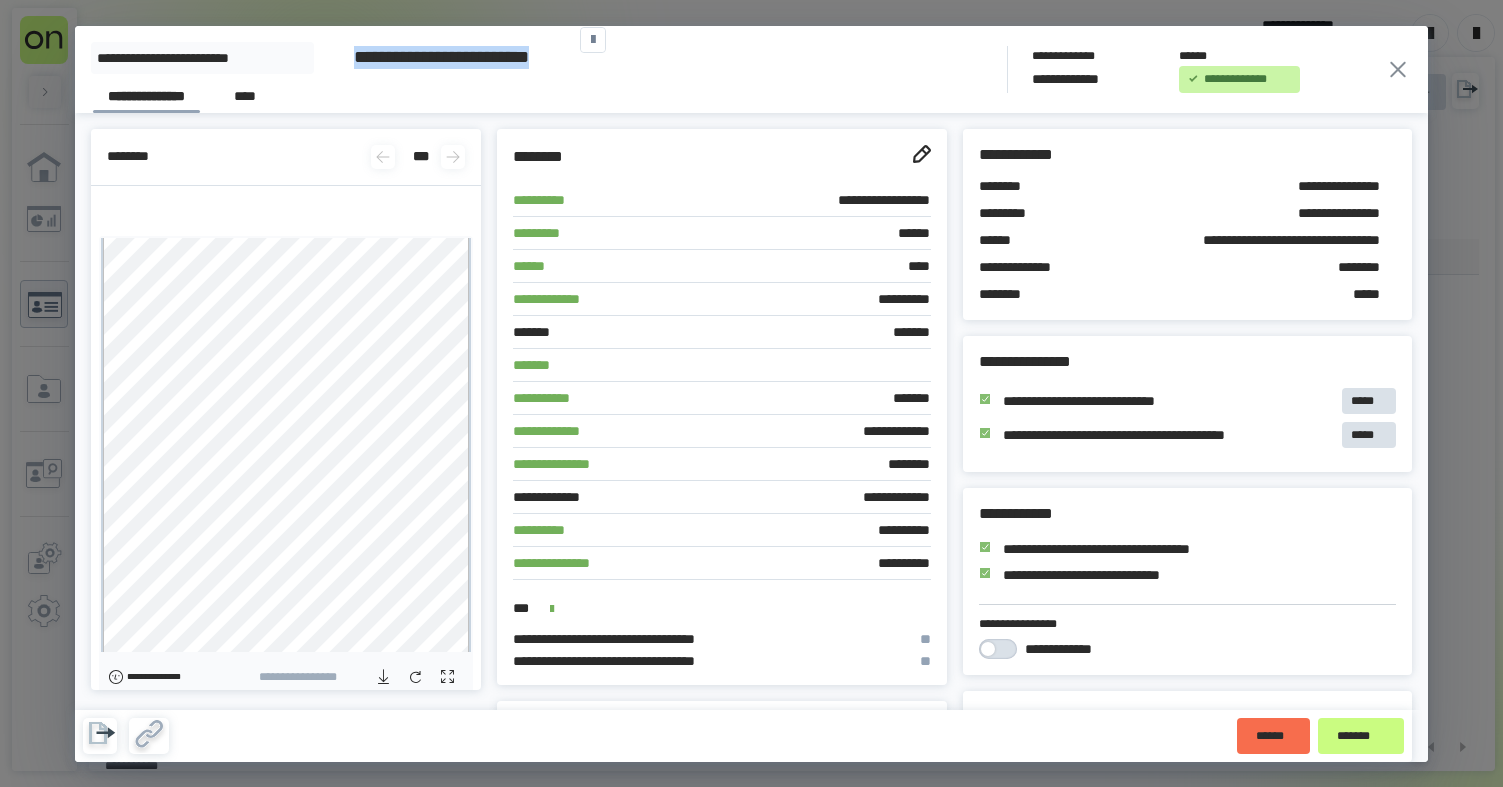 drag, startPoint x: 433, startPoint y: 60, endPoint x: 339, endPoint y: 42, distance: 95.707886 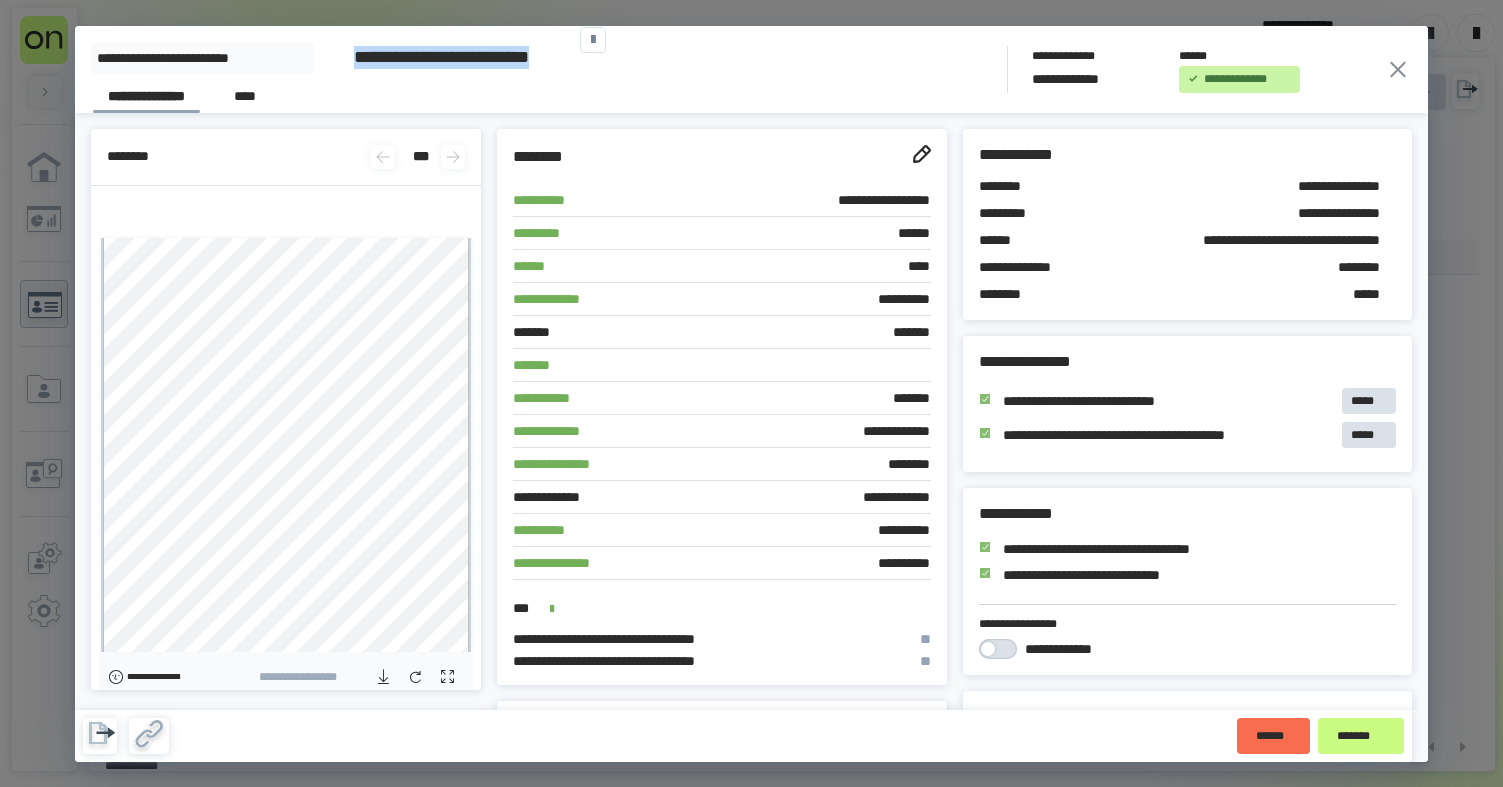 copy on "**********" 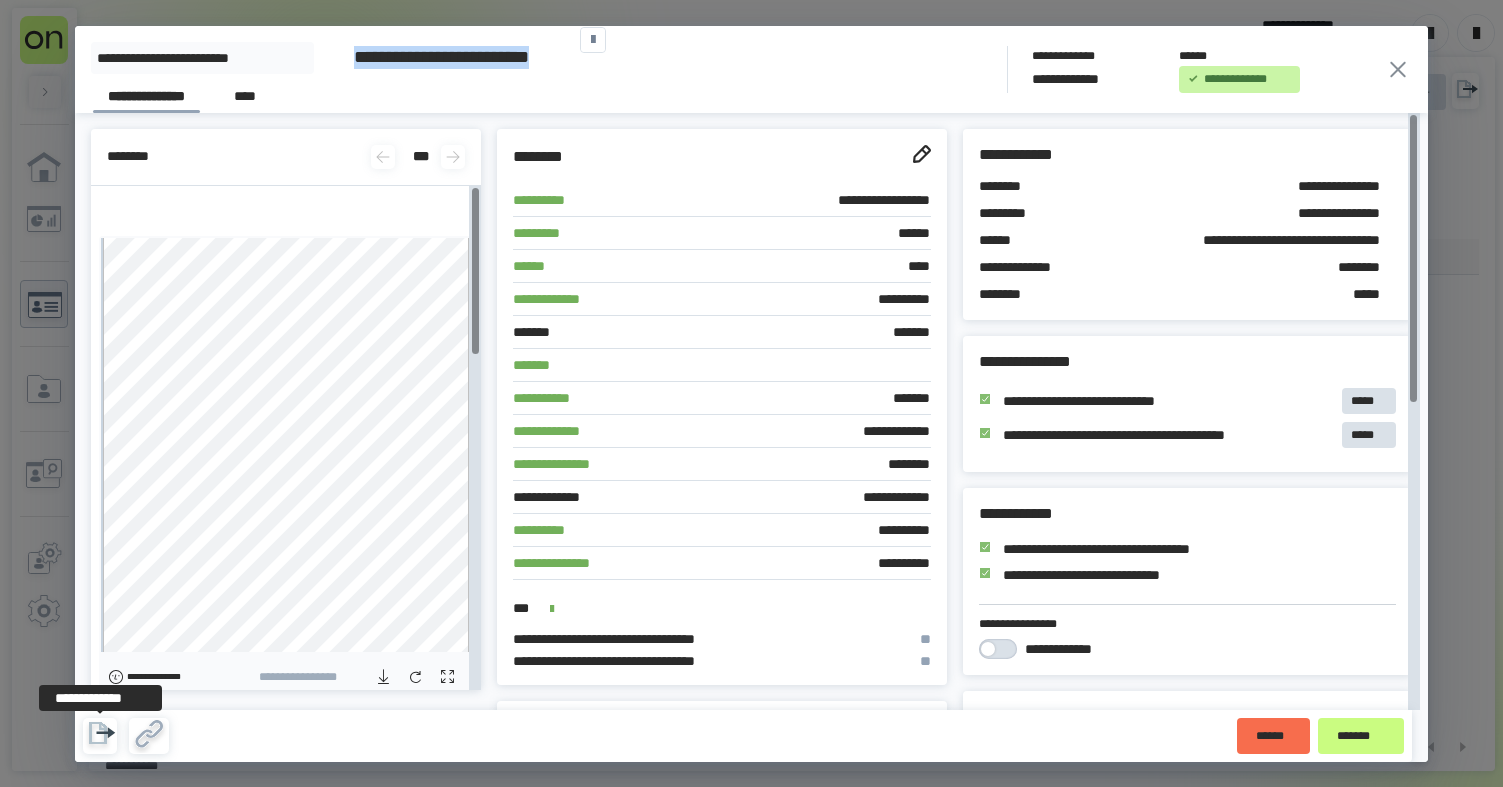 click 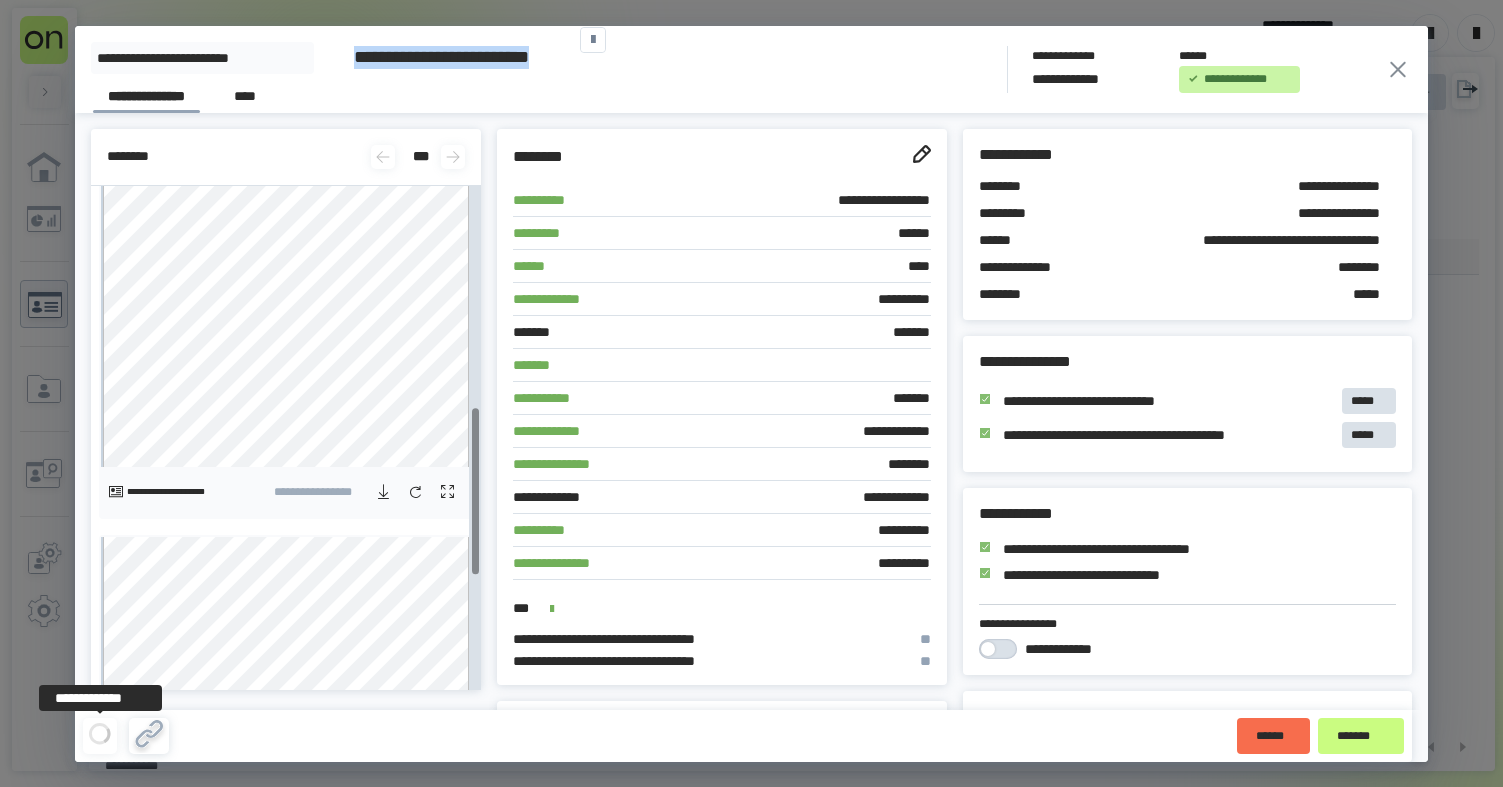 scroll, scrollTop: 1014, scrollLeft: 0, axis: vertical 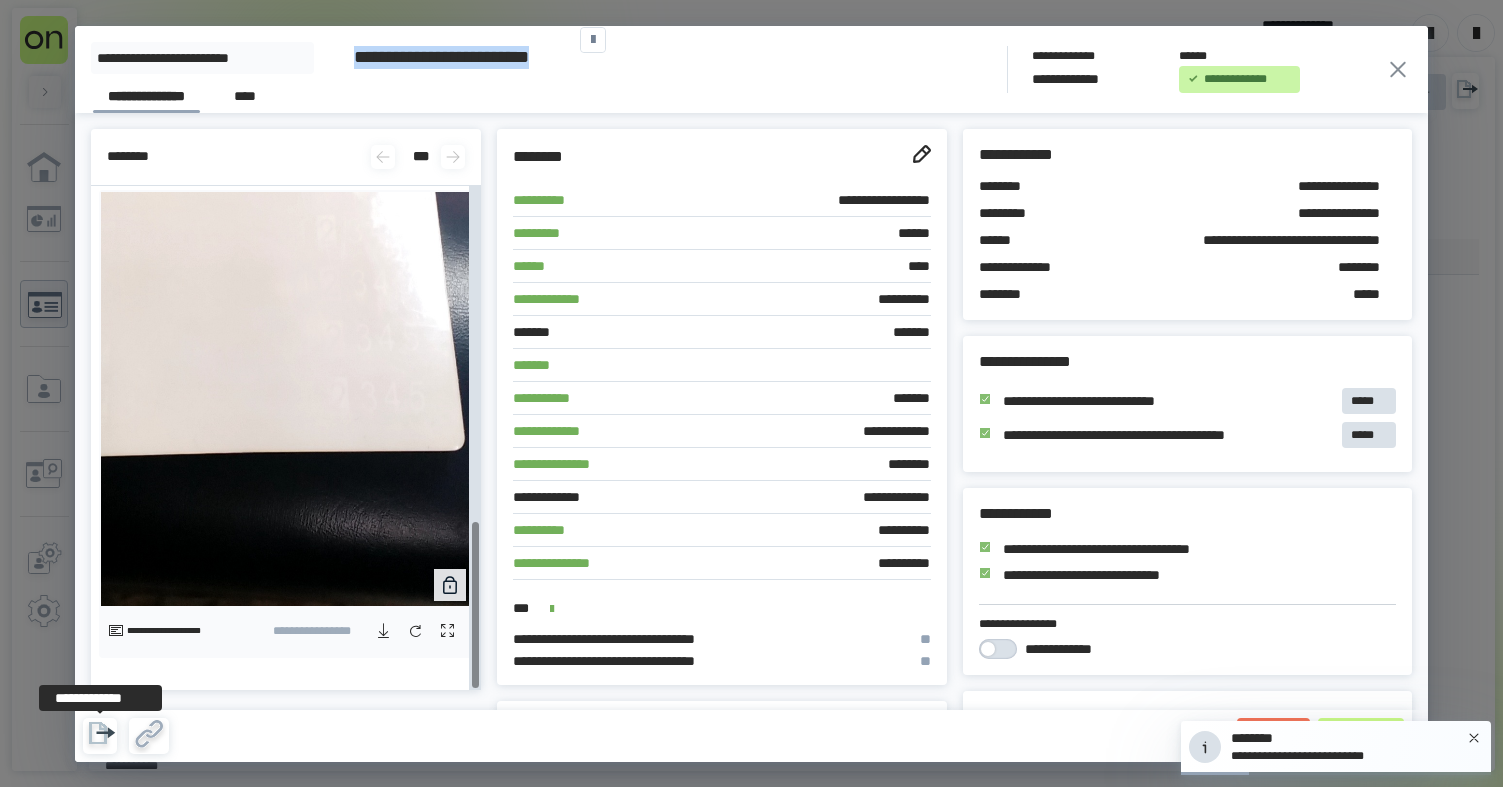 click at bounding box center [383, 631] 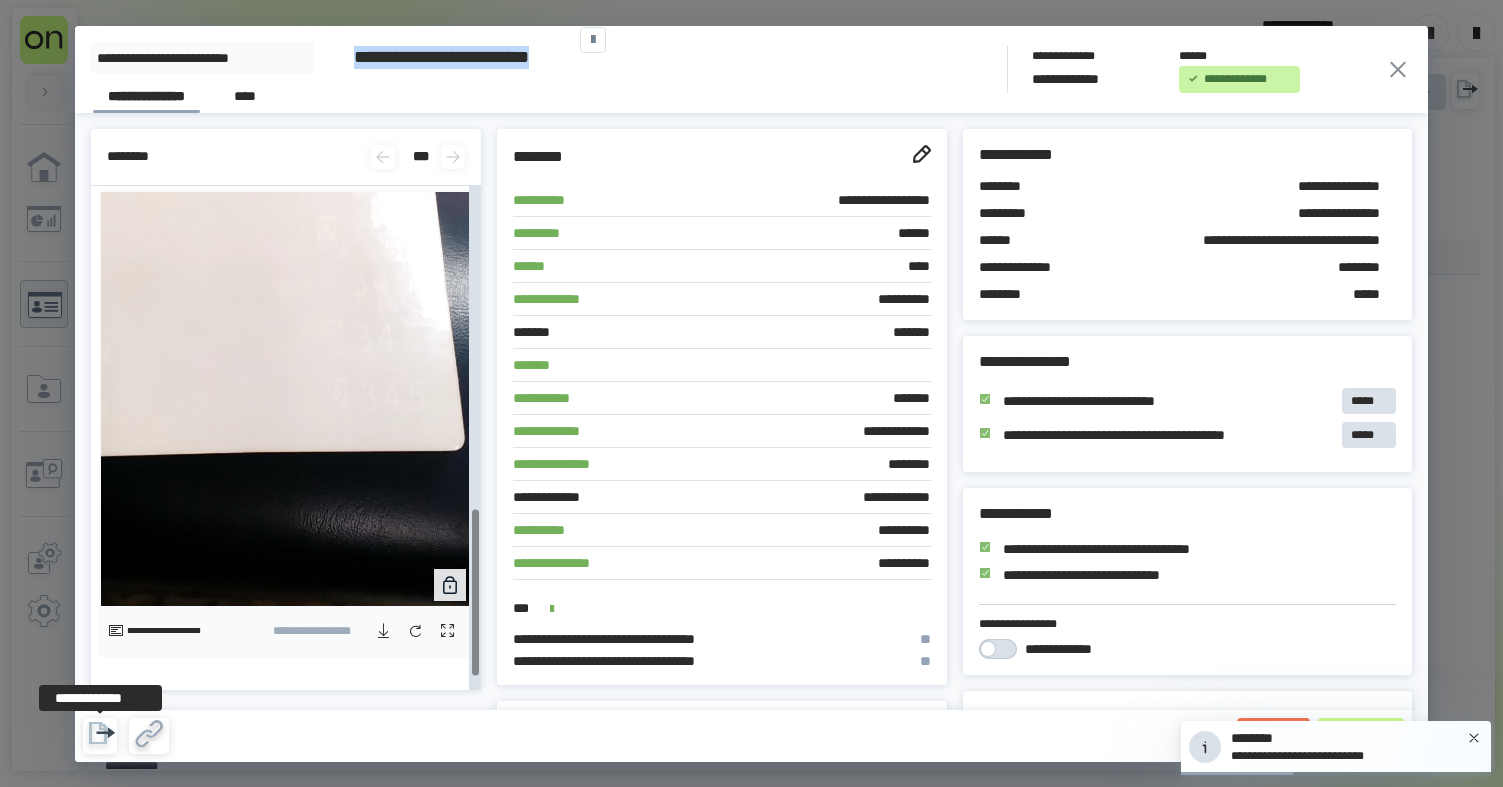 scroll, scrollTop: 848, scrollLeft: 0, axis: vertical 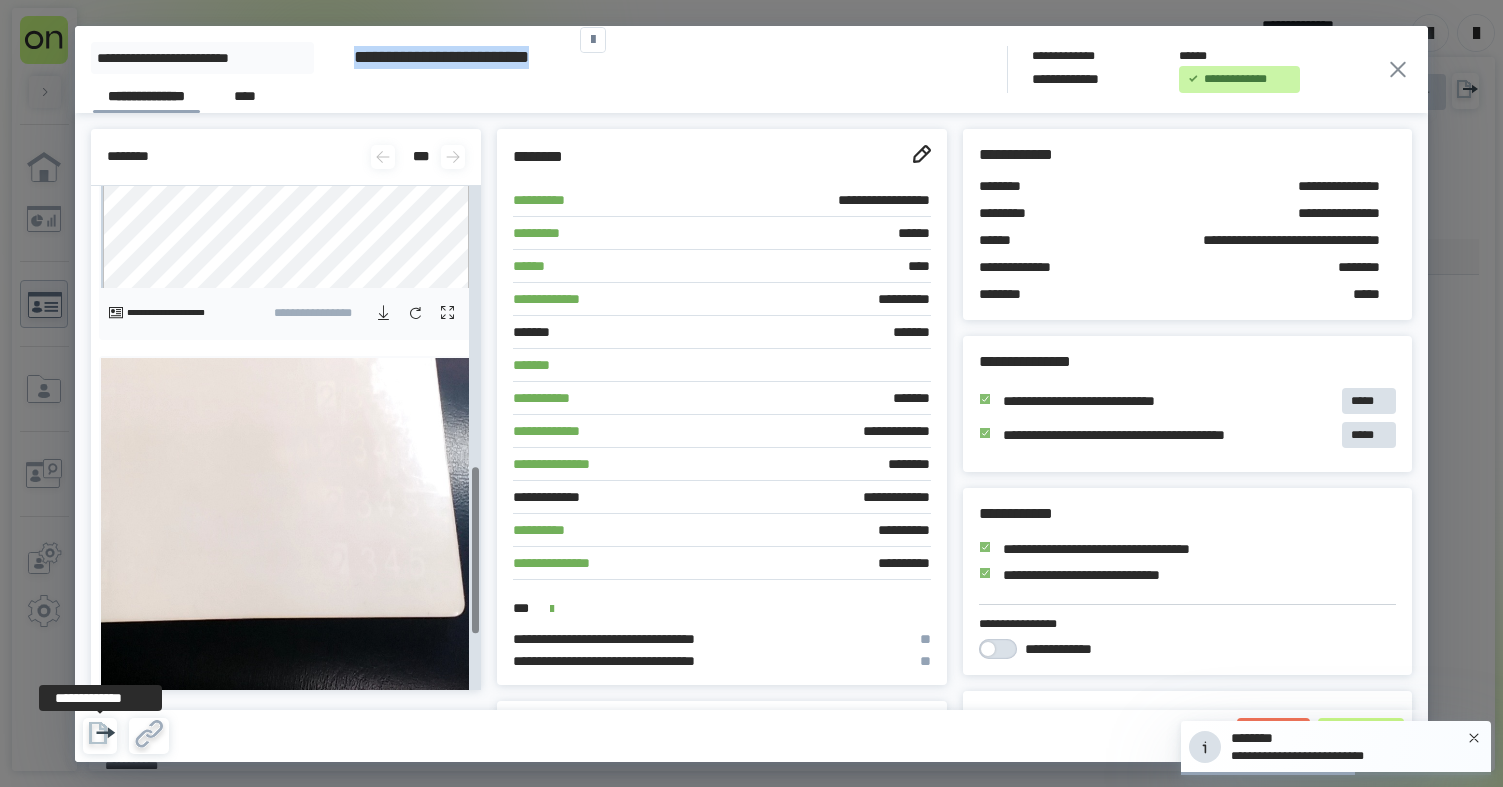 click at bounding box center [383, 313] 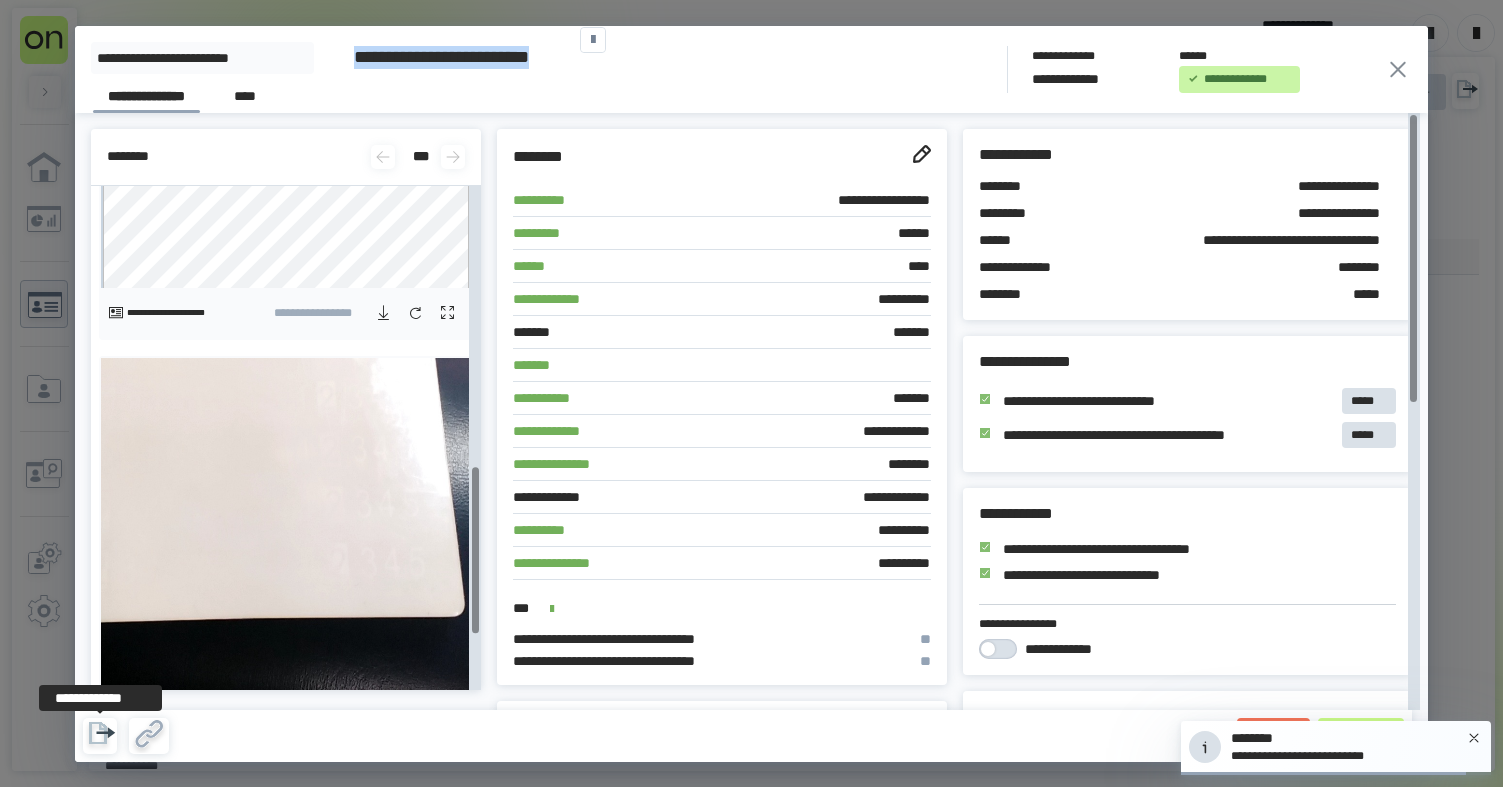 click 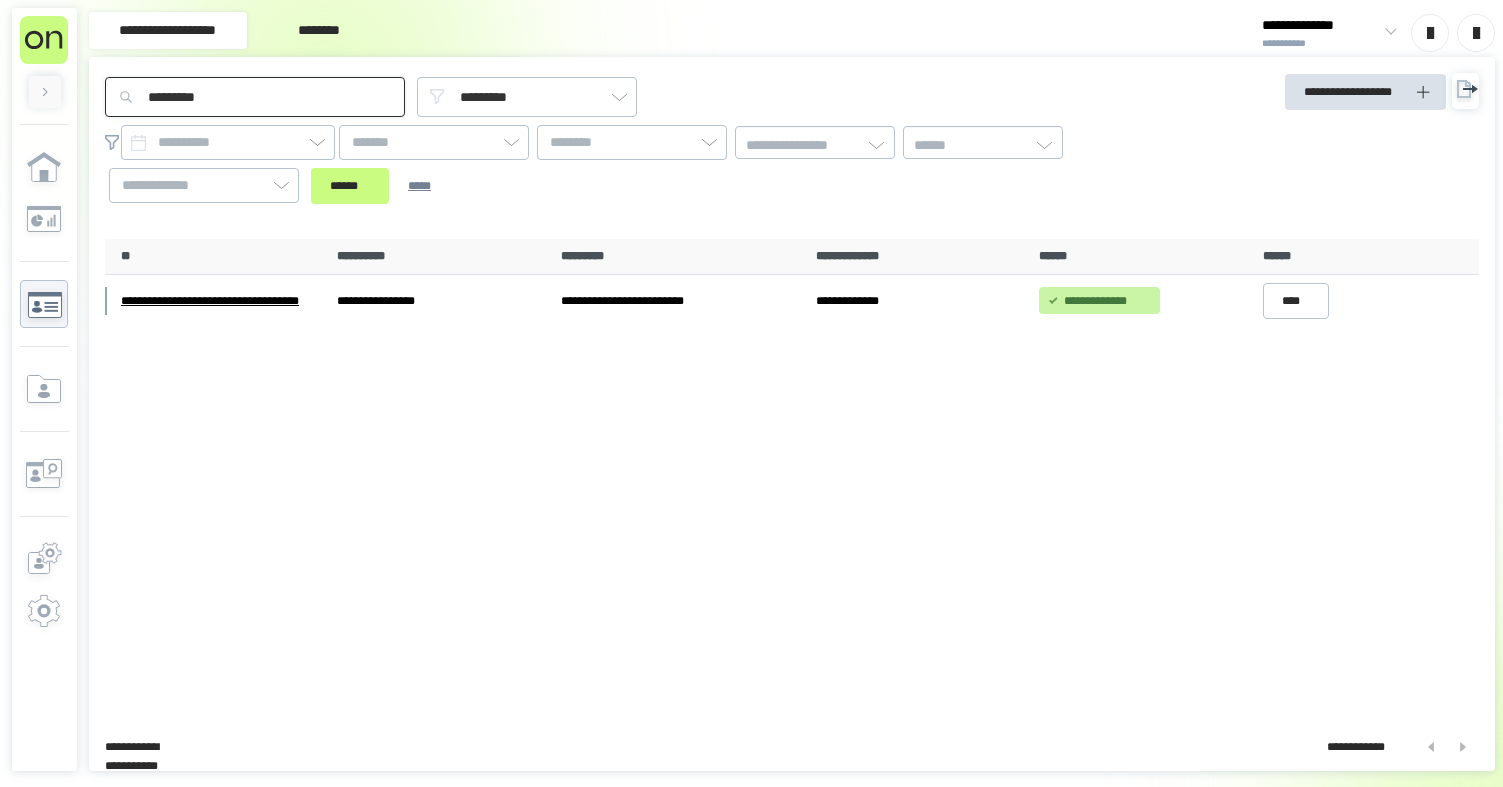 drag, startPoint x: 256, startPoint y: 94, endPoint x: 128, endPoint y: 91, distance: 128.03516 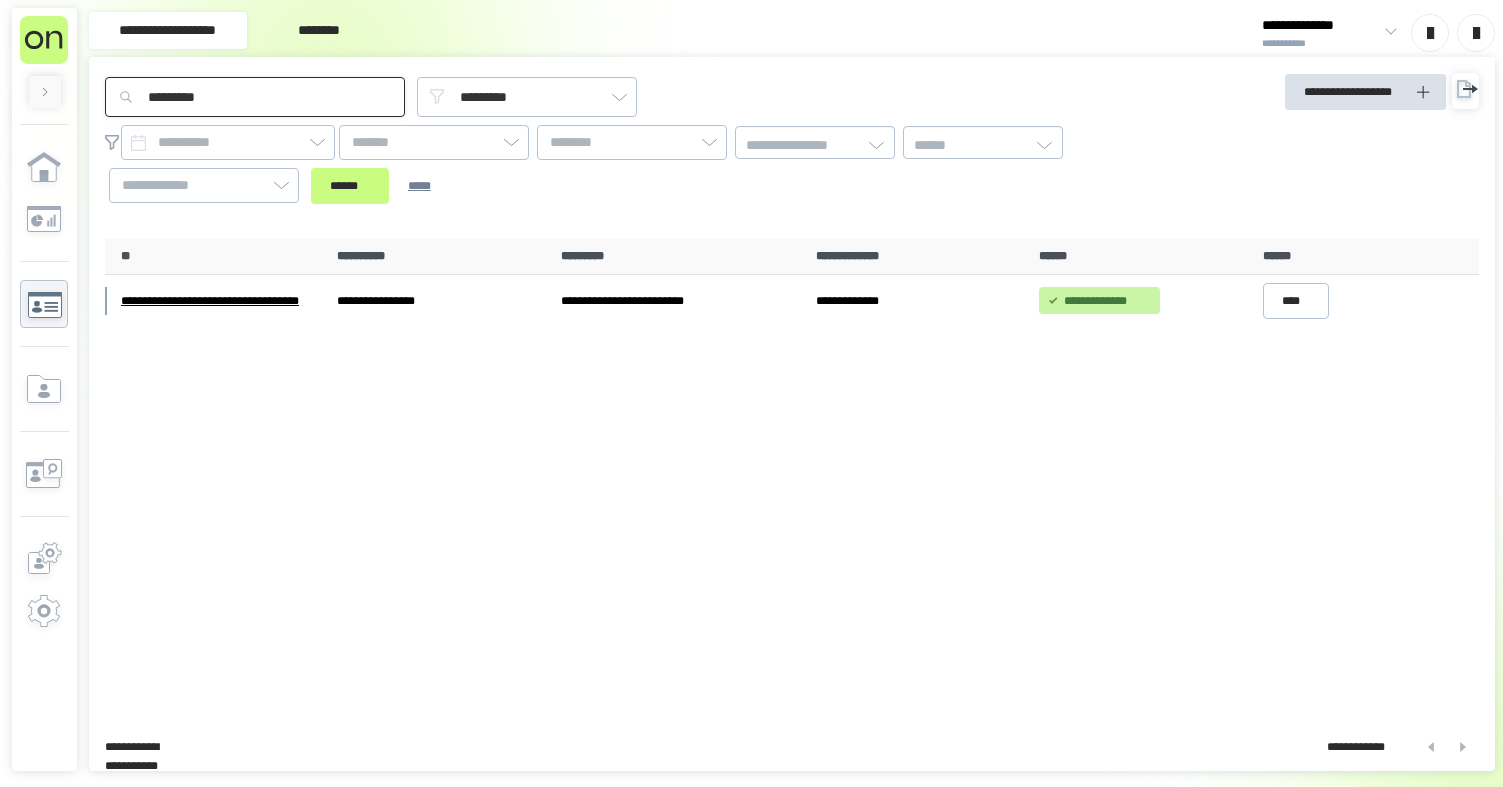 click on "*********" at bounding box center (255, 97) 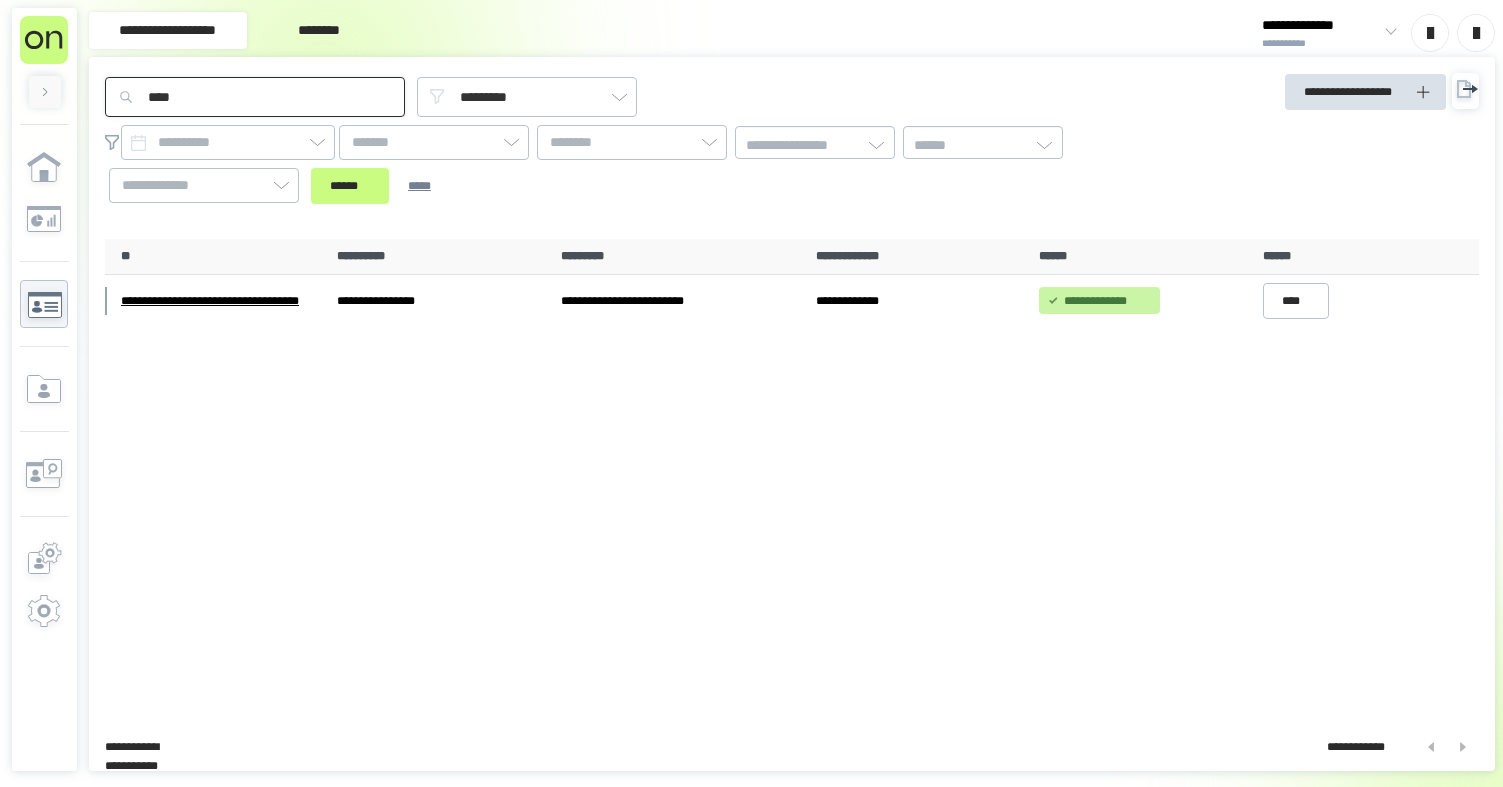 type on "****" 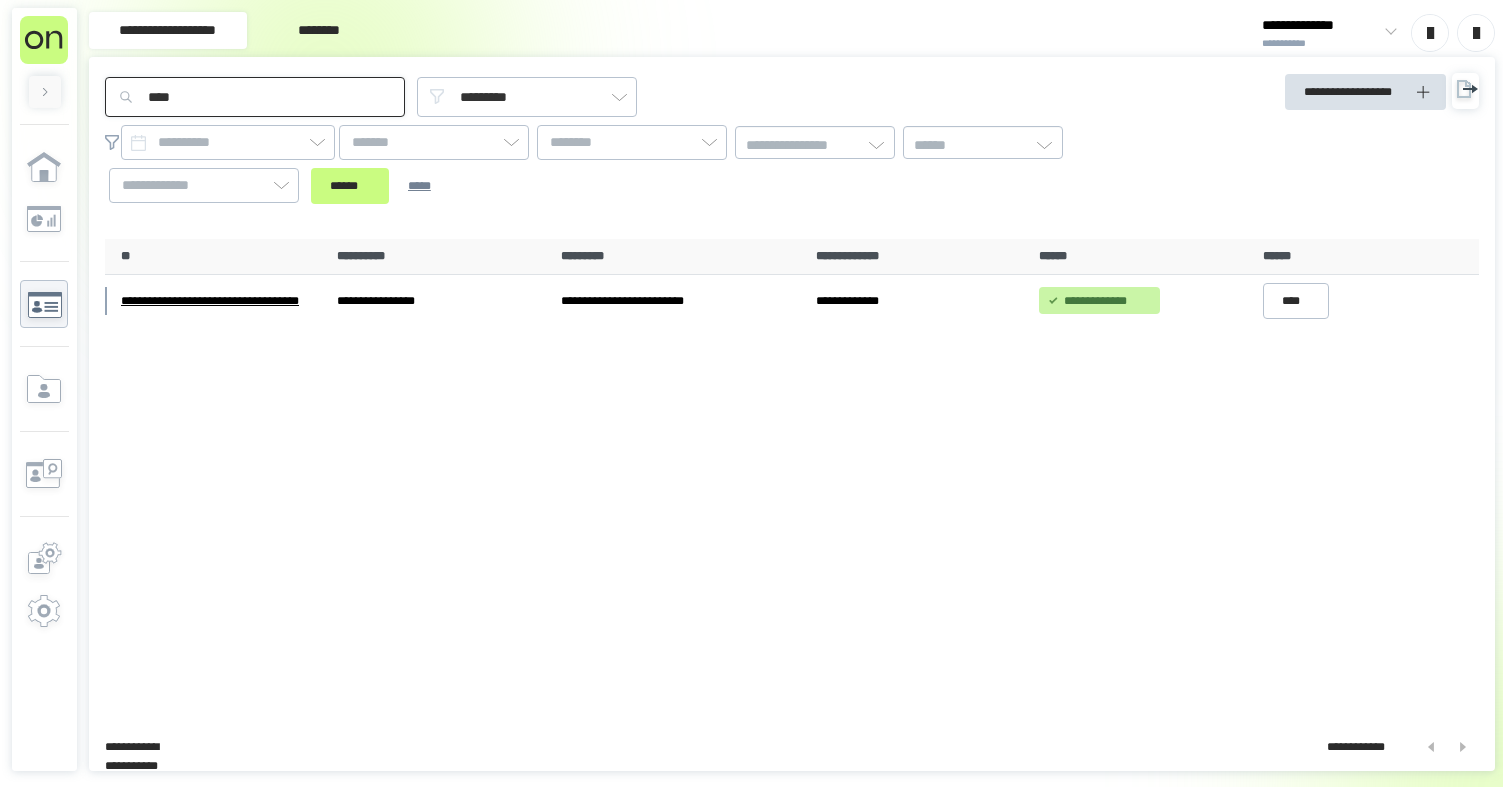 click on "******" at bounding box center (350, 186) 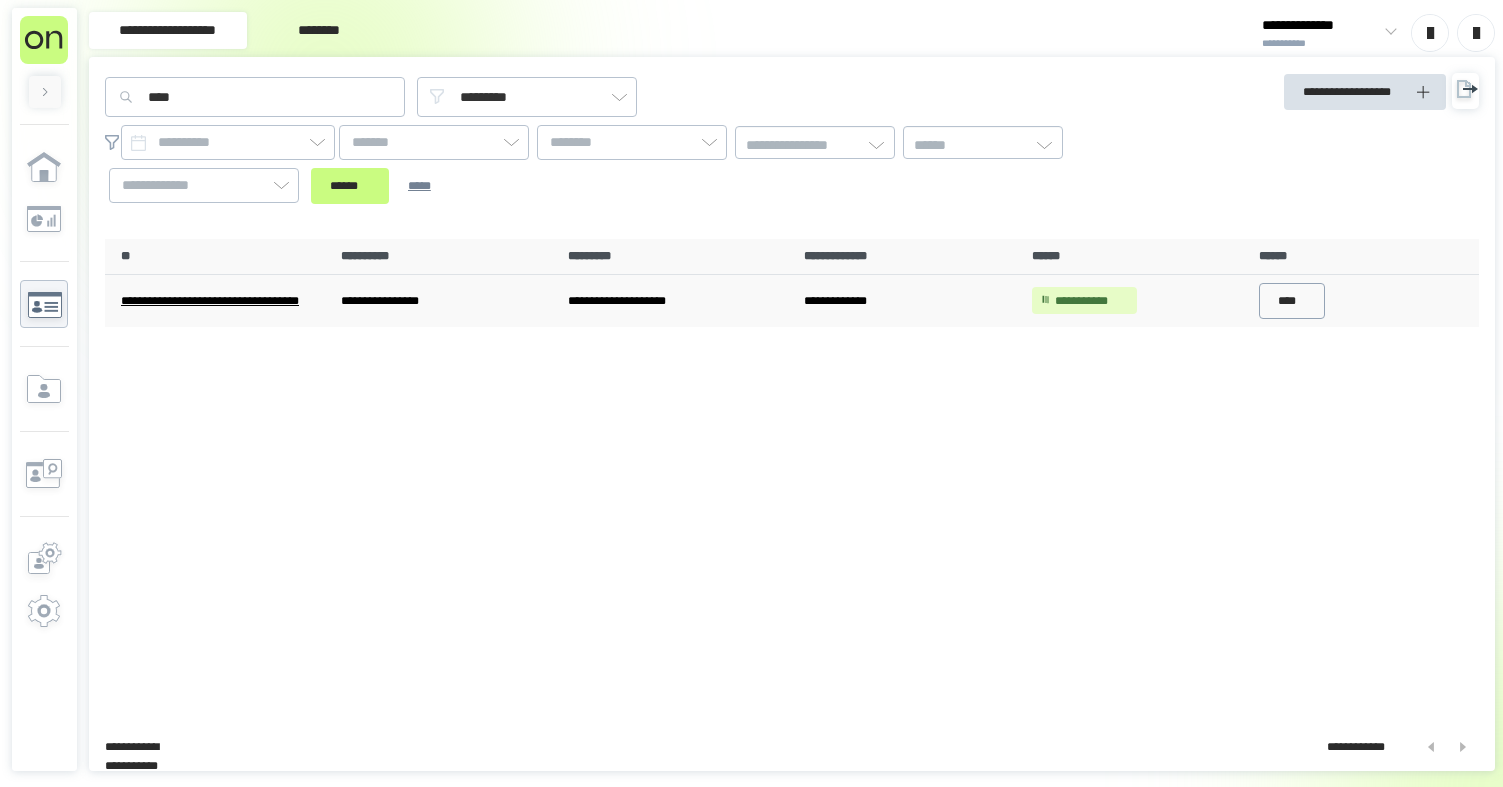 click on "****" at bounding box center [1292, 301] 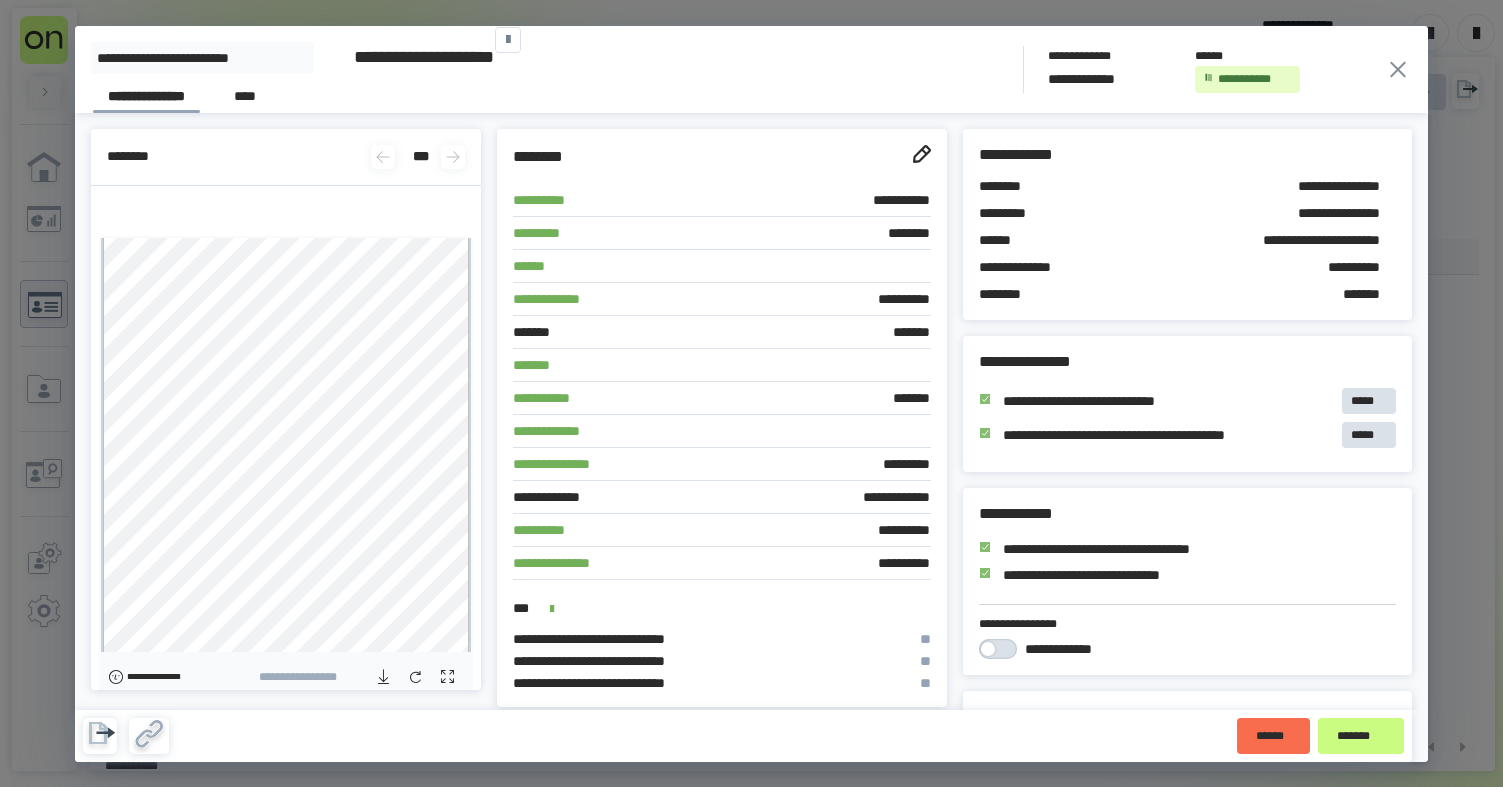 scroll, scrollTop: 0, scrollLeft: 0, axis: both 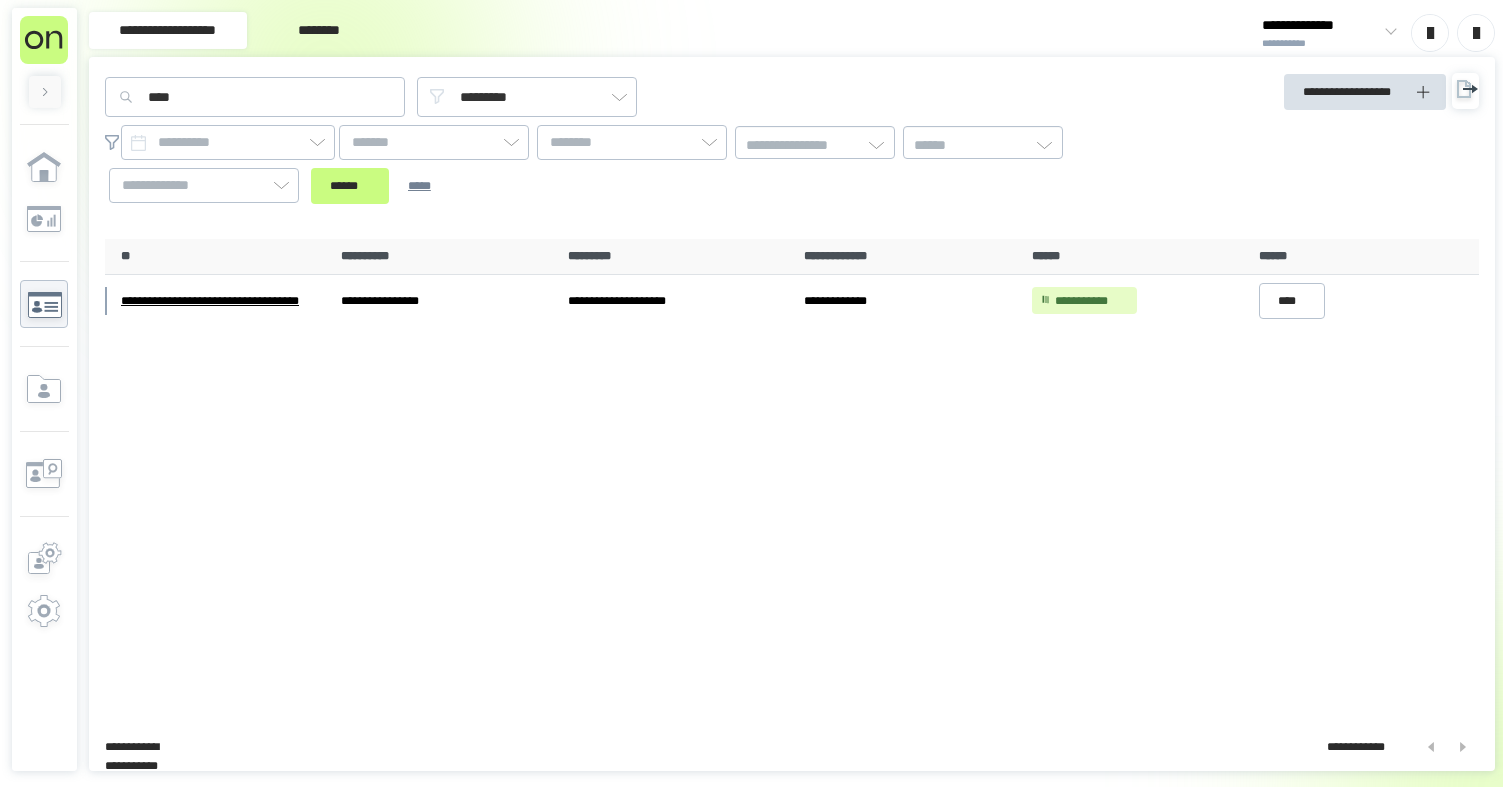 click on "**********" at bounding box center [792, 477] 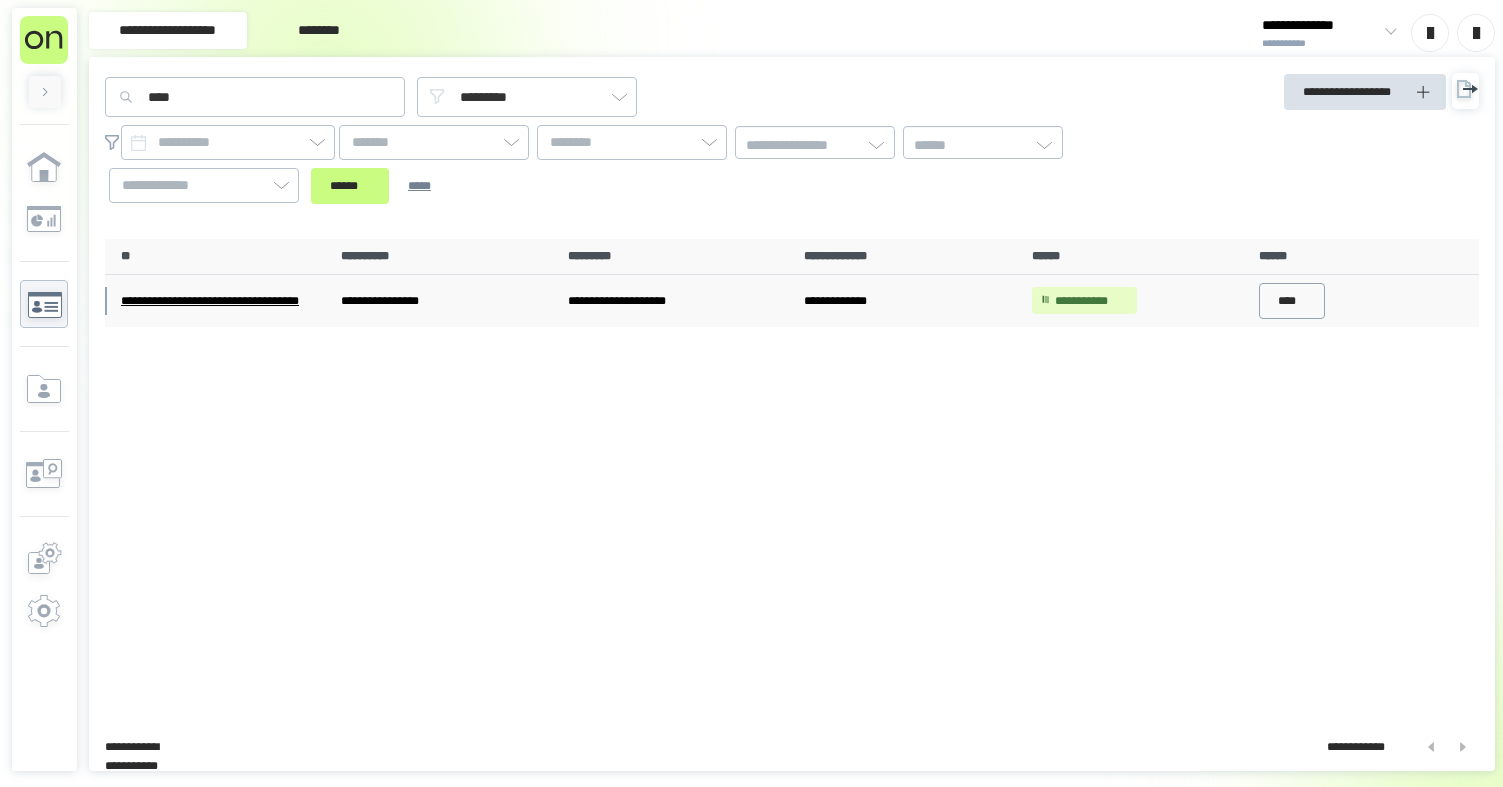 click on "****" at bounding box center [1292, 301] 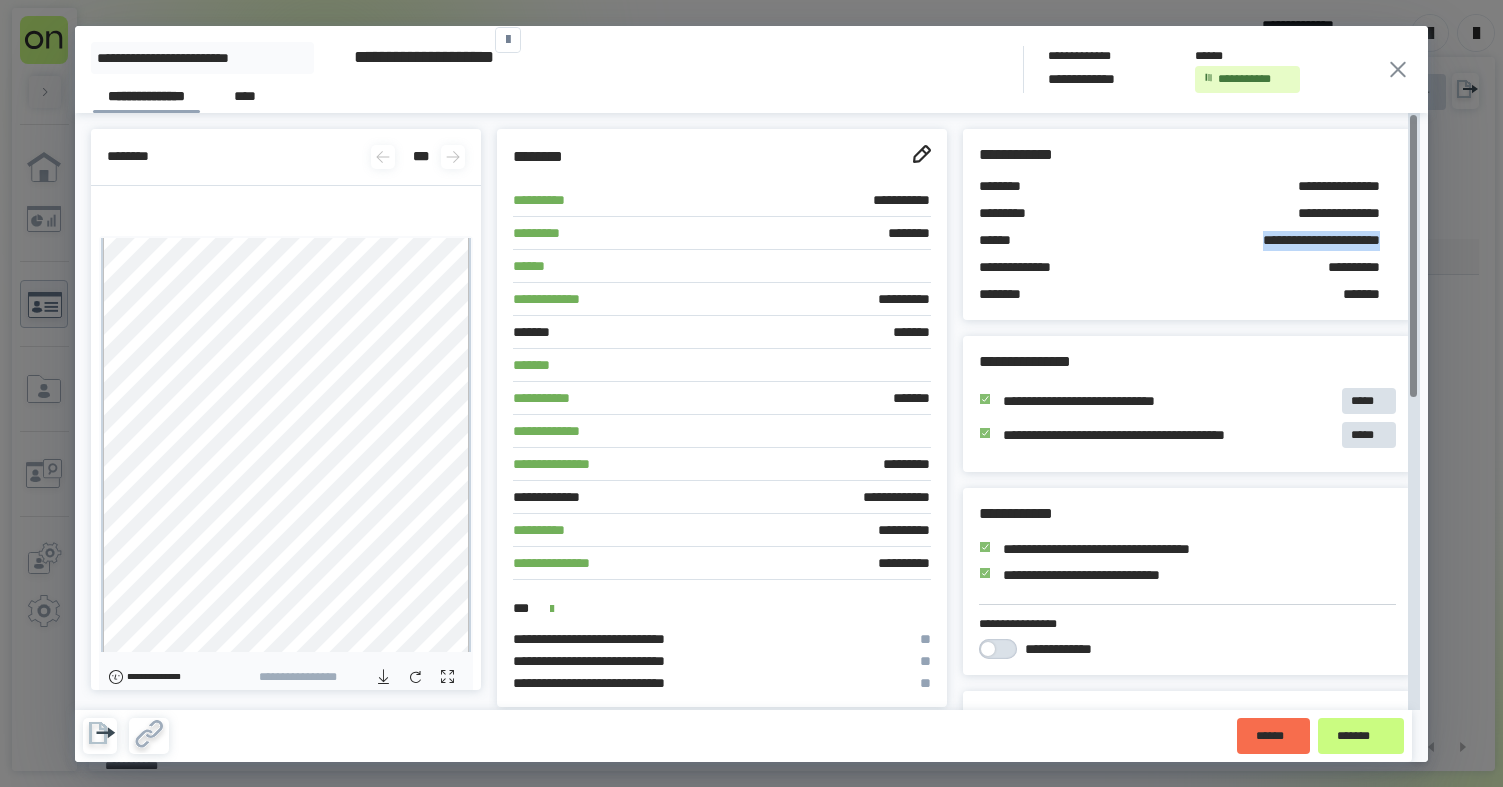 drag, startPoint x: 1217, startPoint y: 241, endPoint x: 1353, endPoint y: 259, distance: 137.186 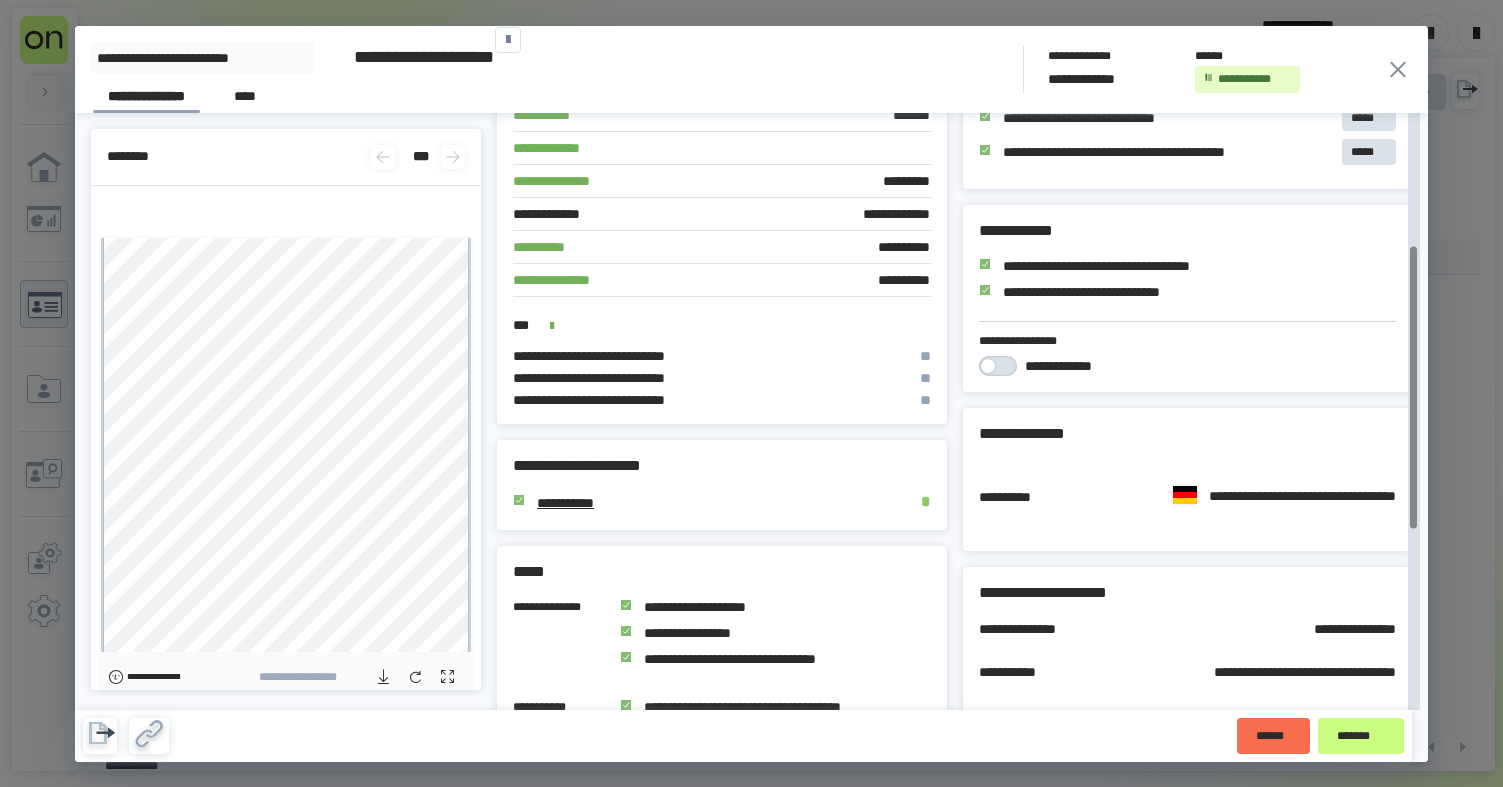 scroll, scrollTop: 0, scrollLeft: 0, axis: both 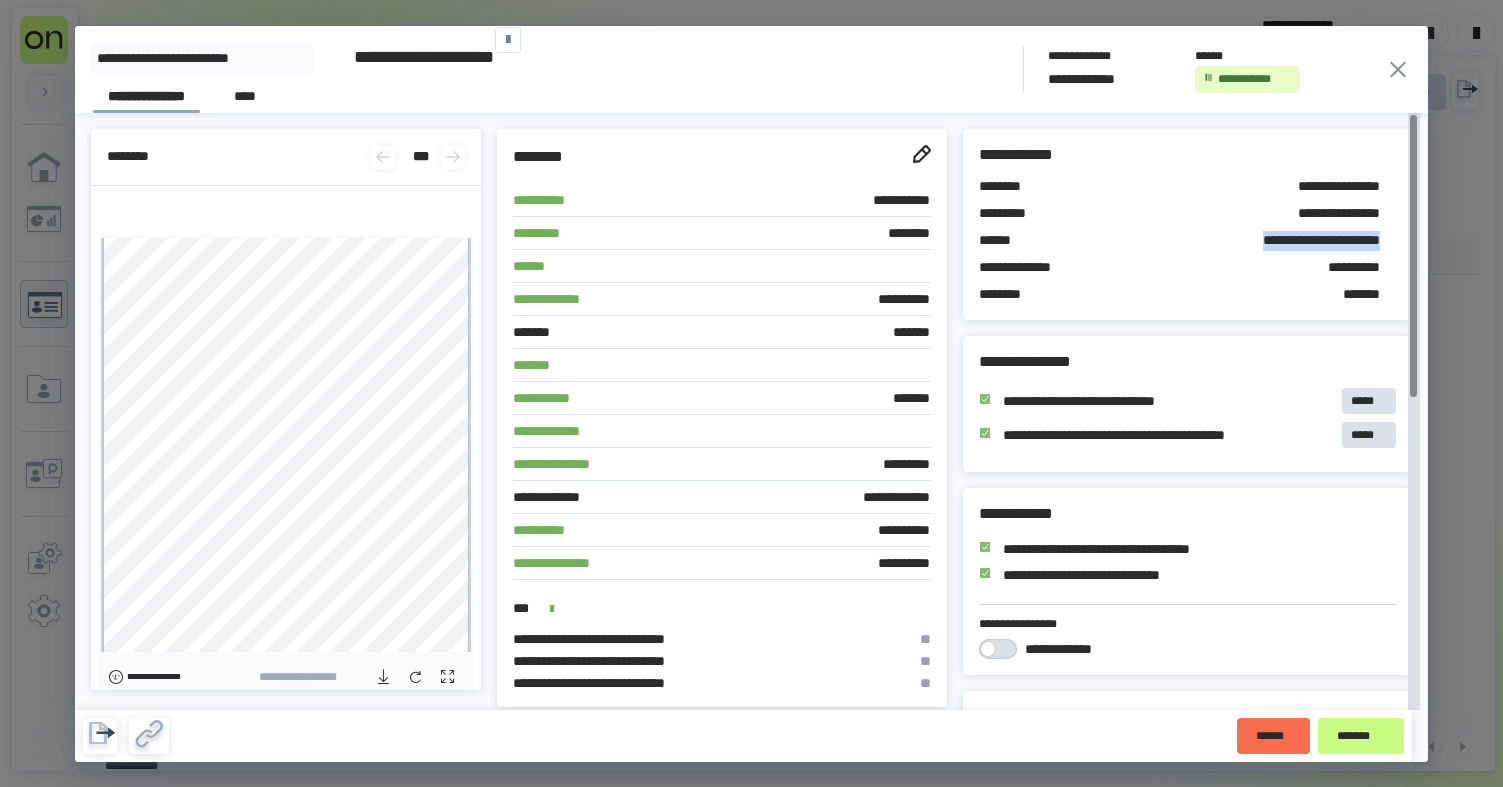 click 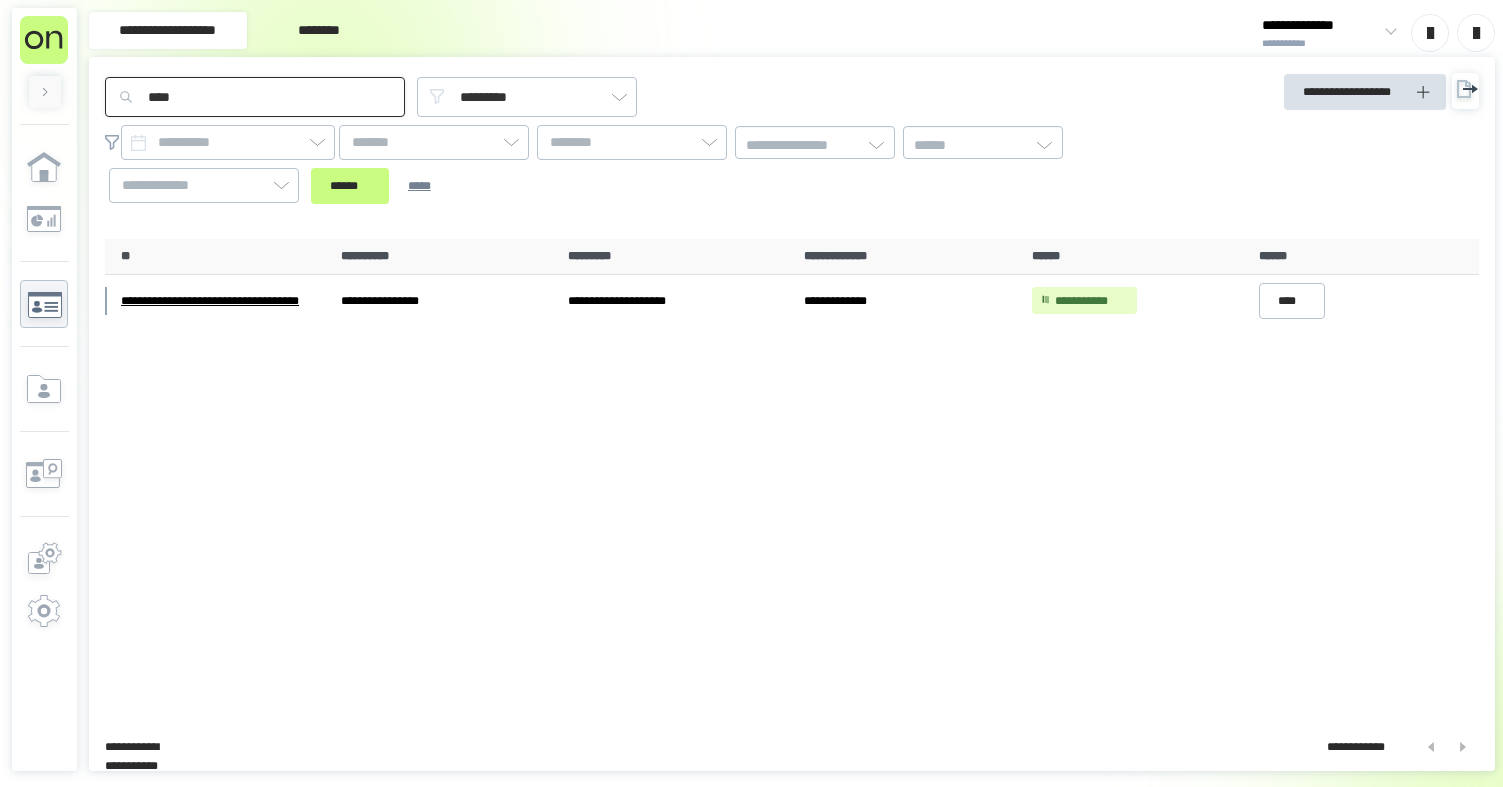 drag, startPoint x: 250, startPoint y: 104, endPoint x: 86, endPoint y: 97, distance: 164.14932 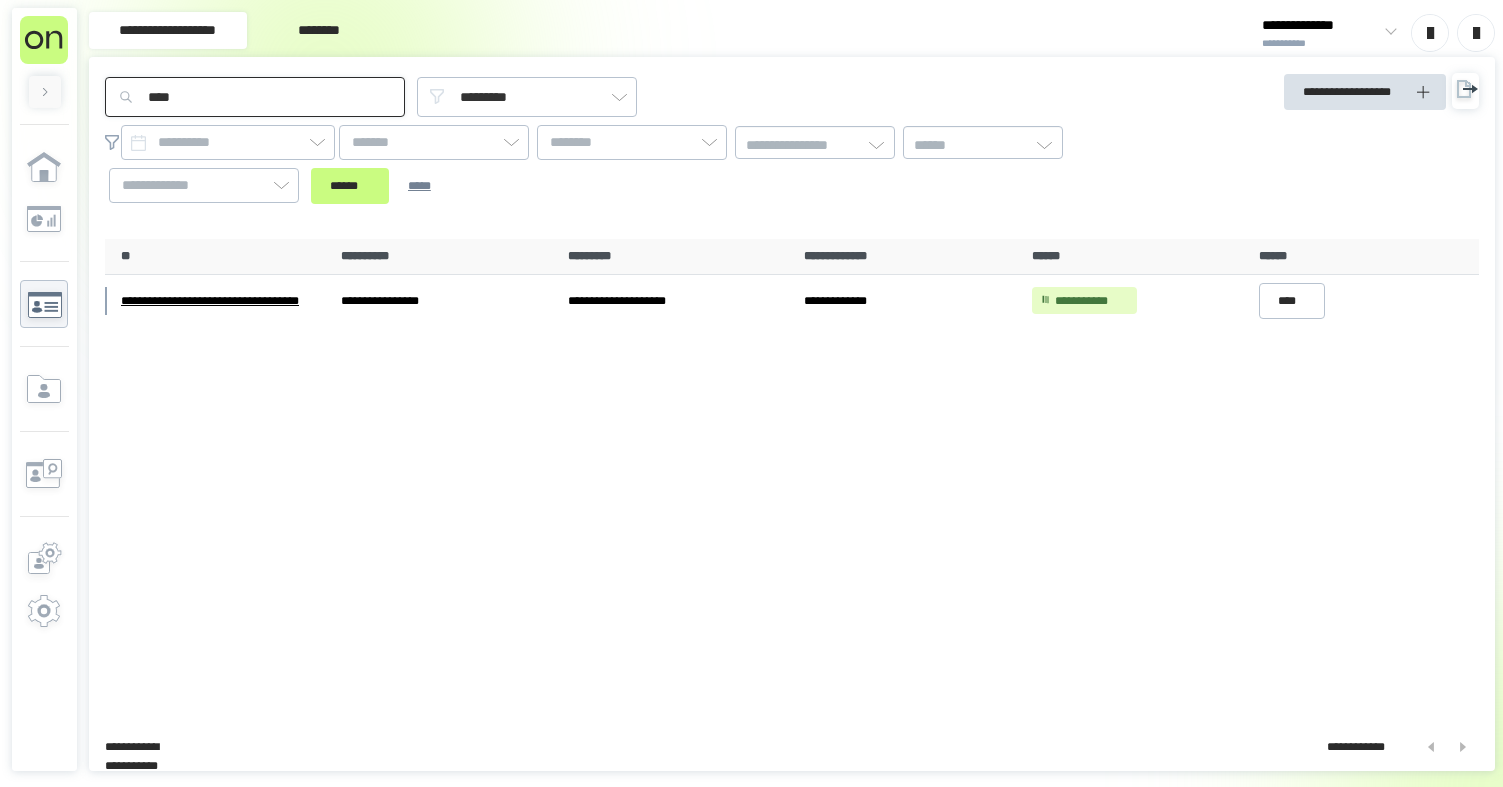 click on "**********" at bounding box center [751, 393] 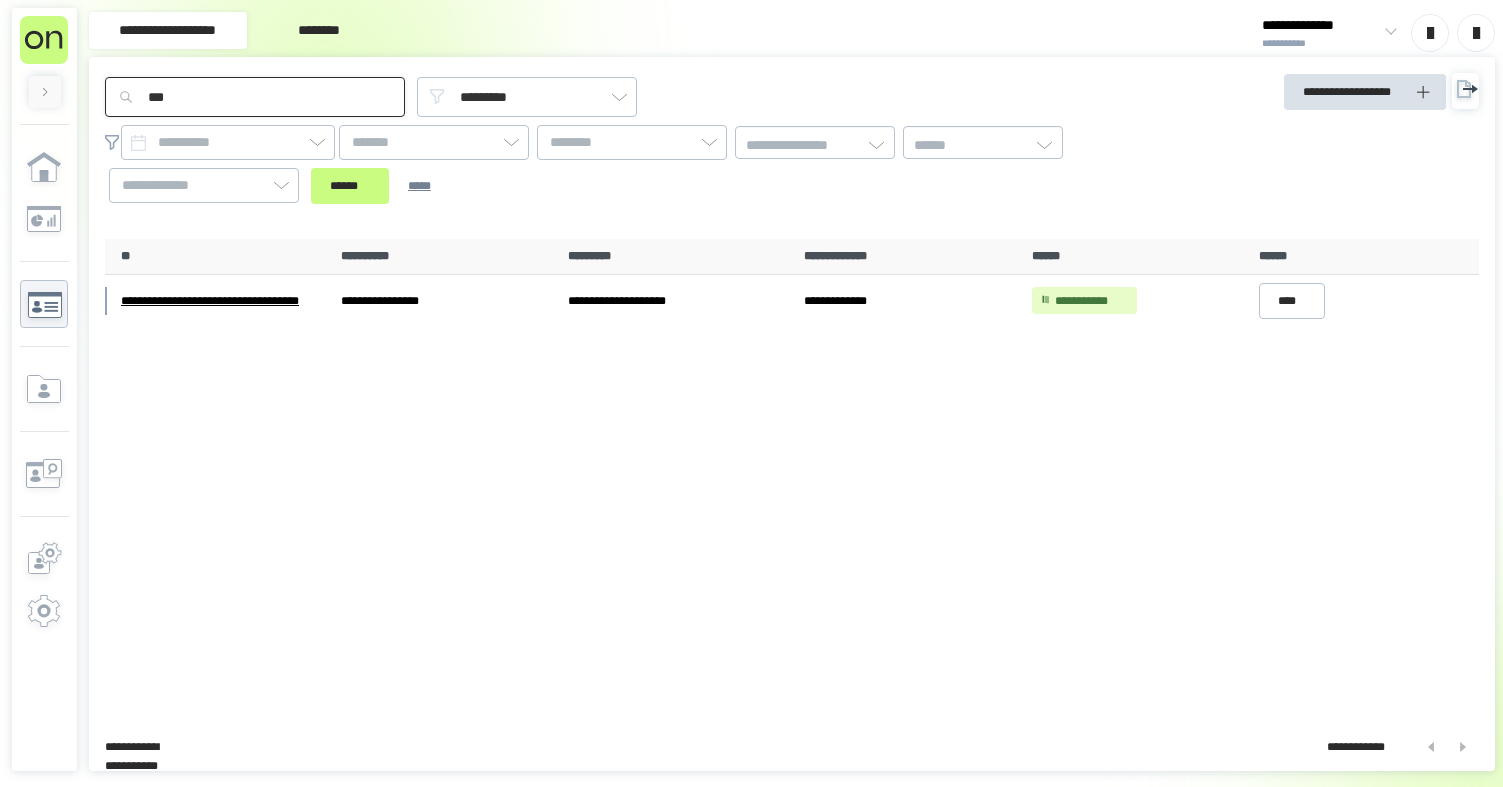 click on "******" at bounding box center [350, 186] 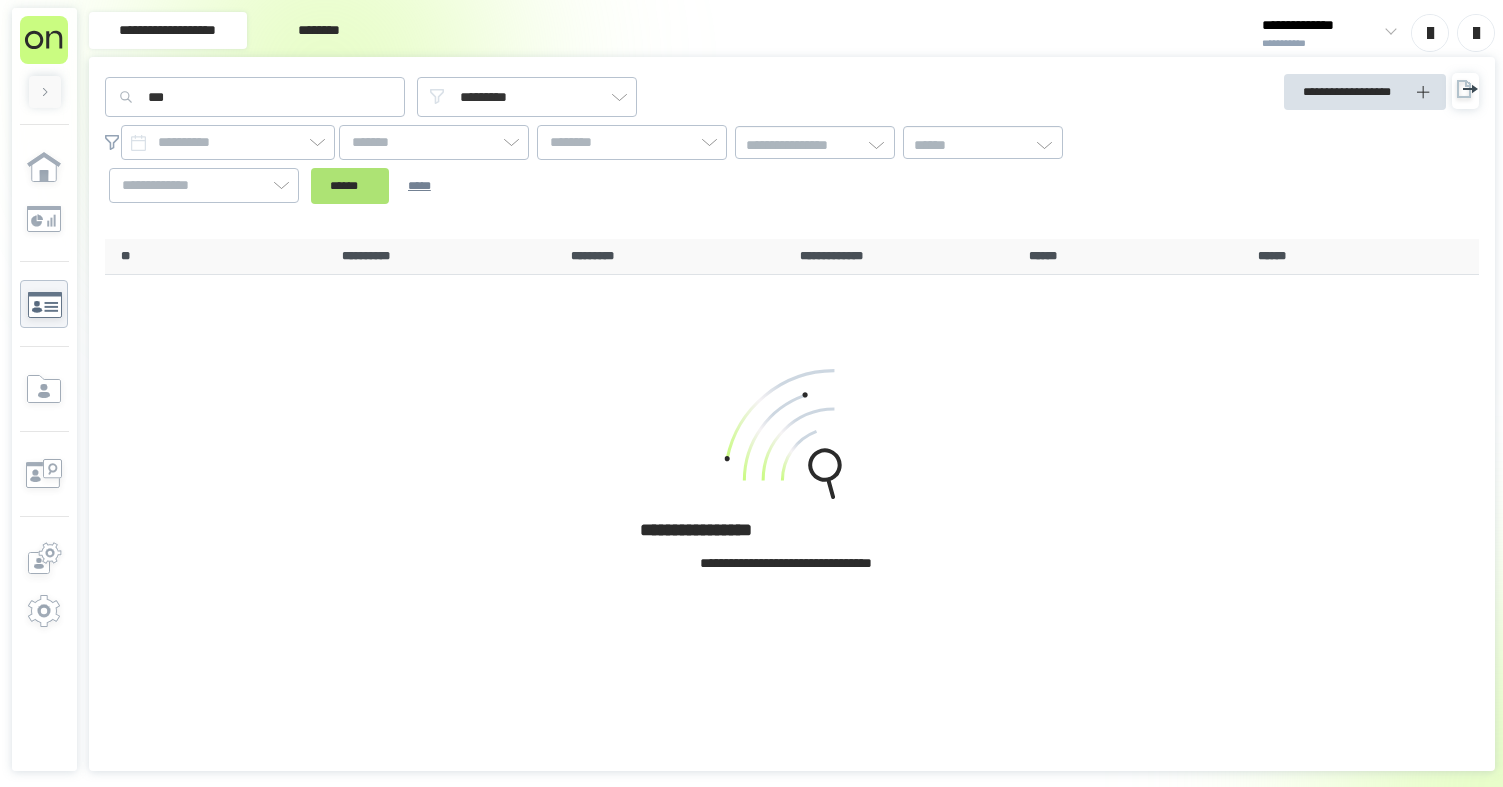 click on "******" at bounding box center [350, 186] 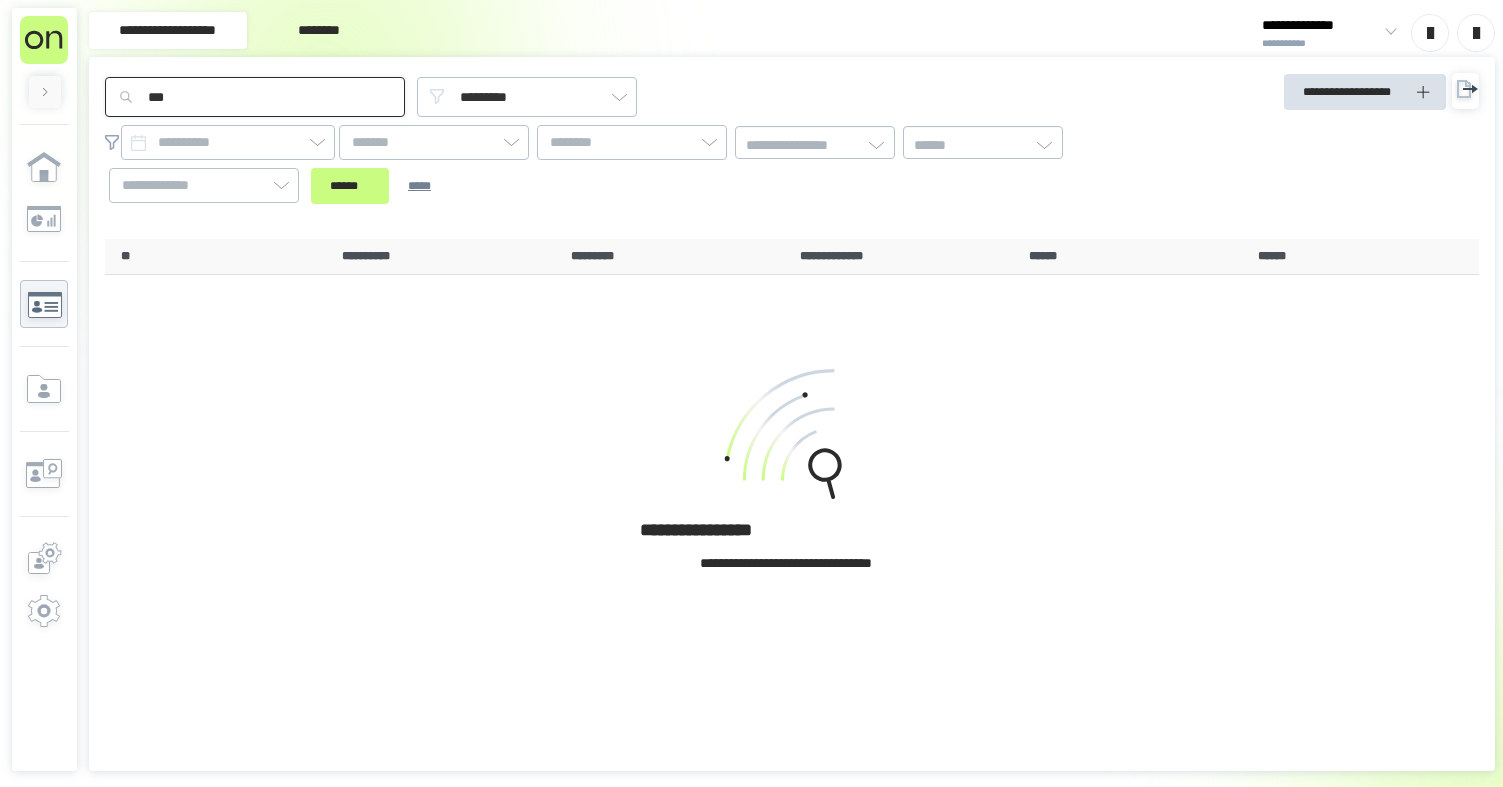click on "***" at bounding box center (255, 97) 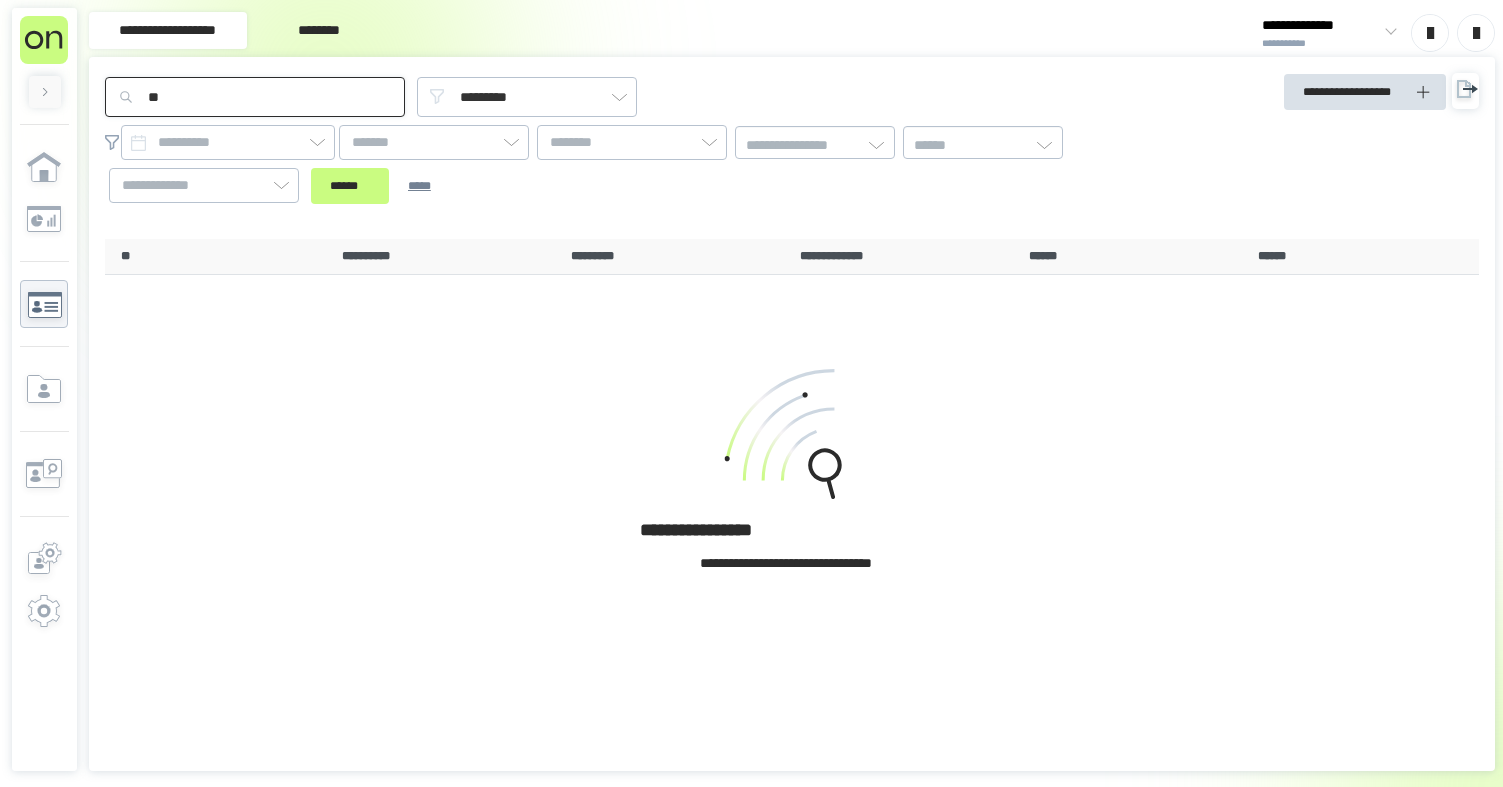 type on "*" 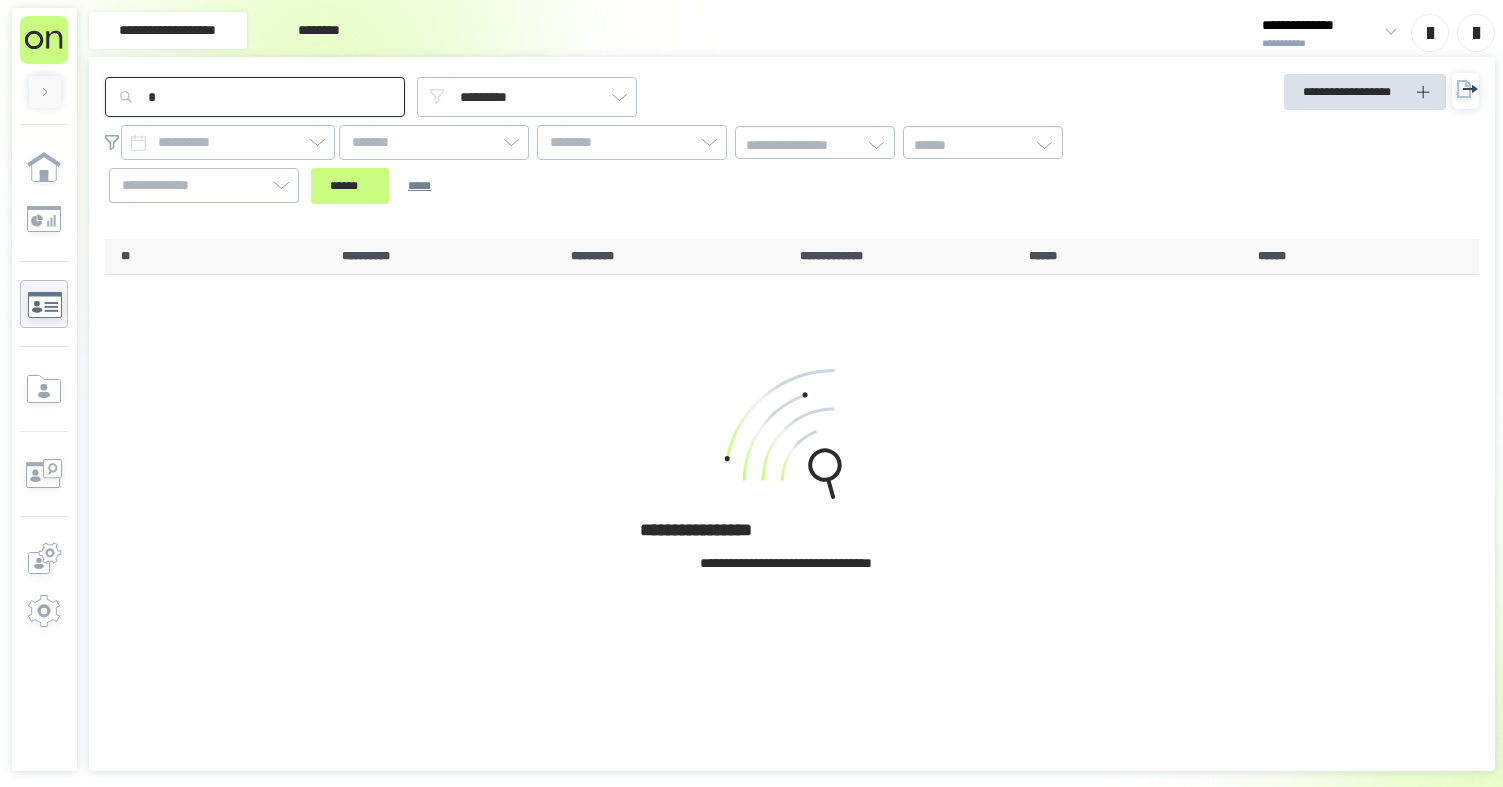 type 